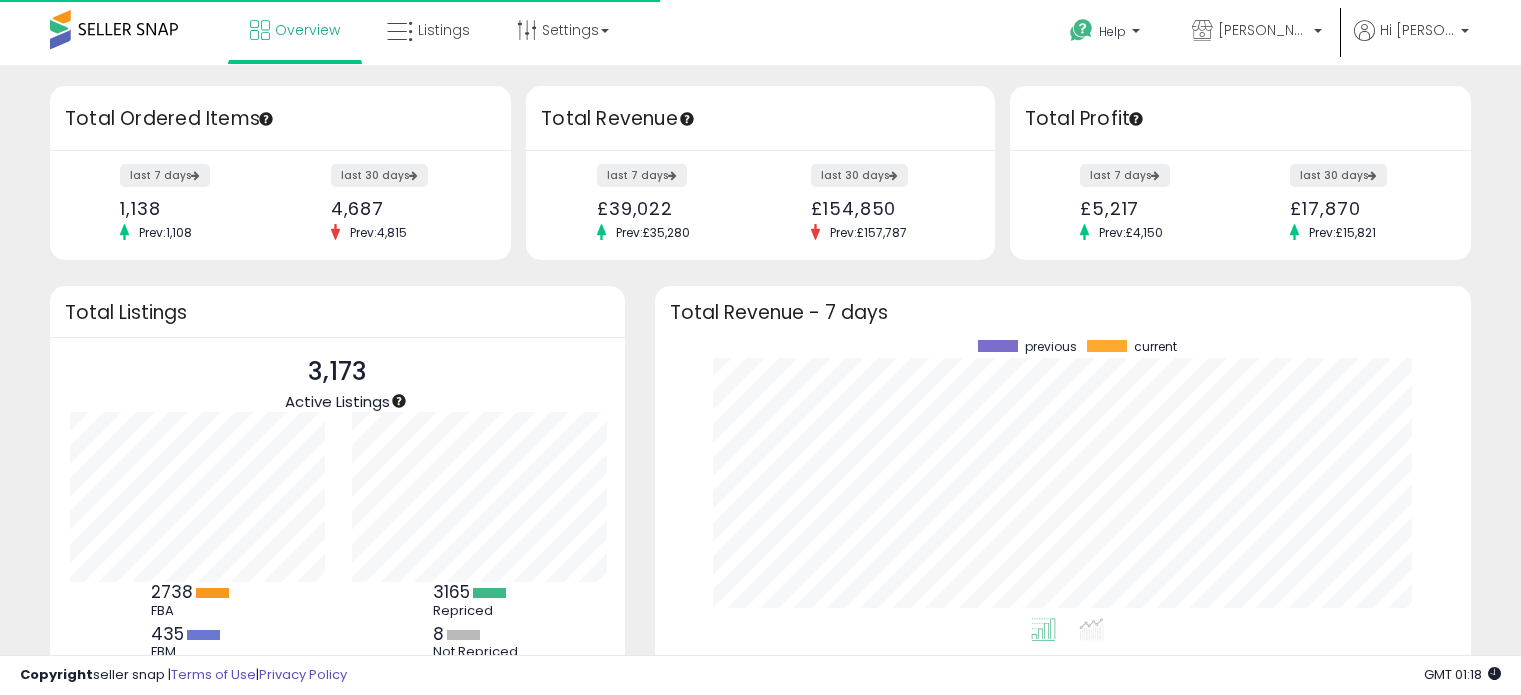 scroll, scrollTop: 0, scrollLeft: 0, axis: both 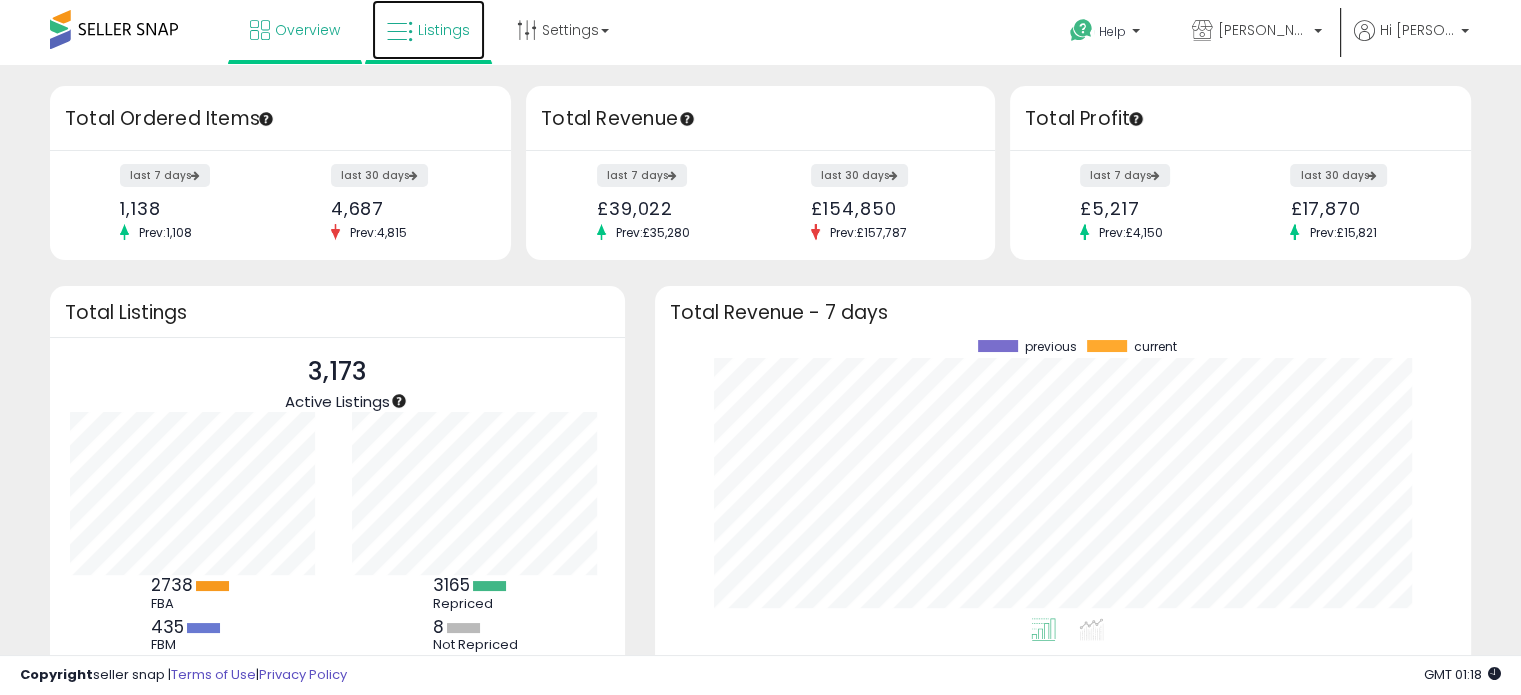 click on "Listings" at bounding box center [428, 30] 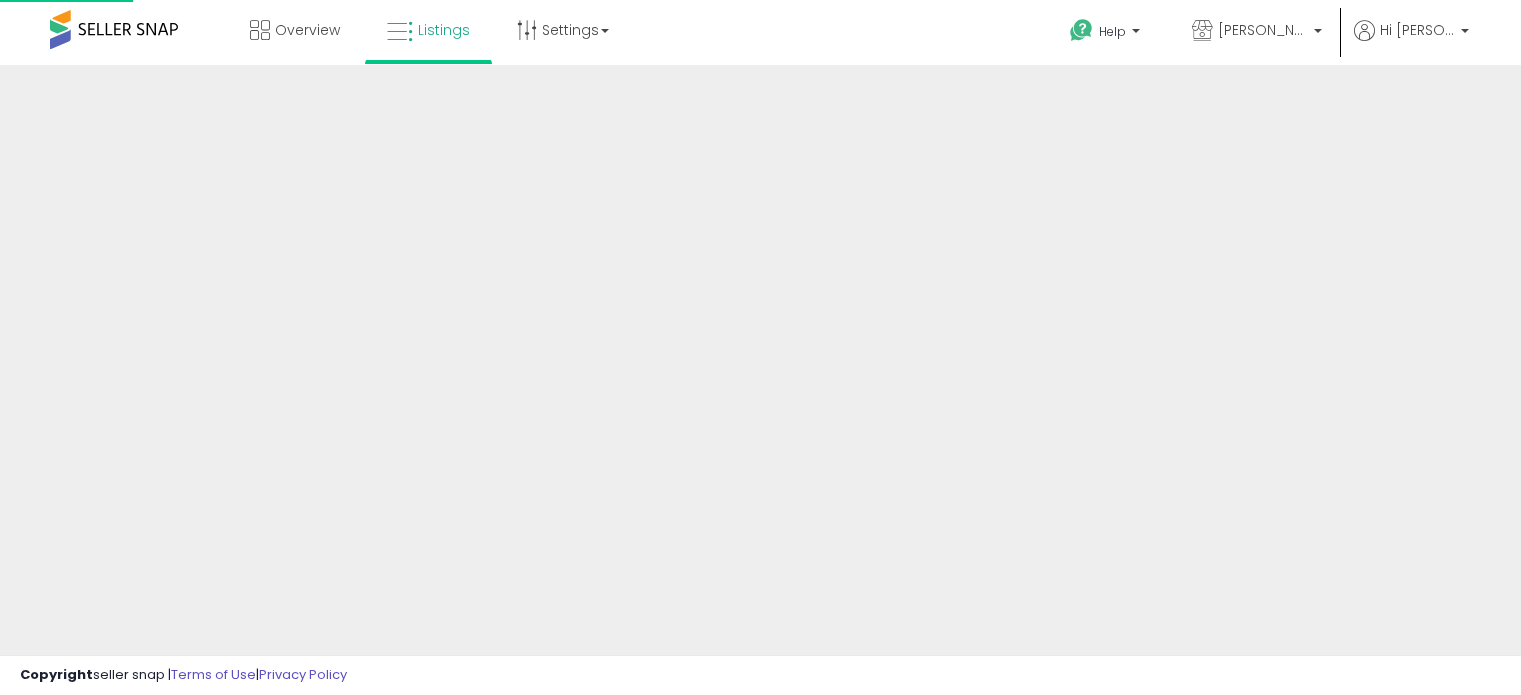 scroll, scrollTop: 0, scrollLeft: 0, axis: both 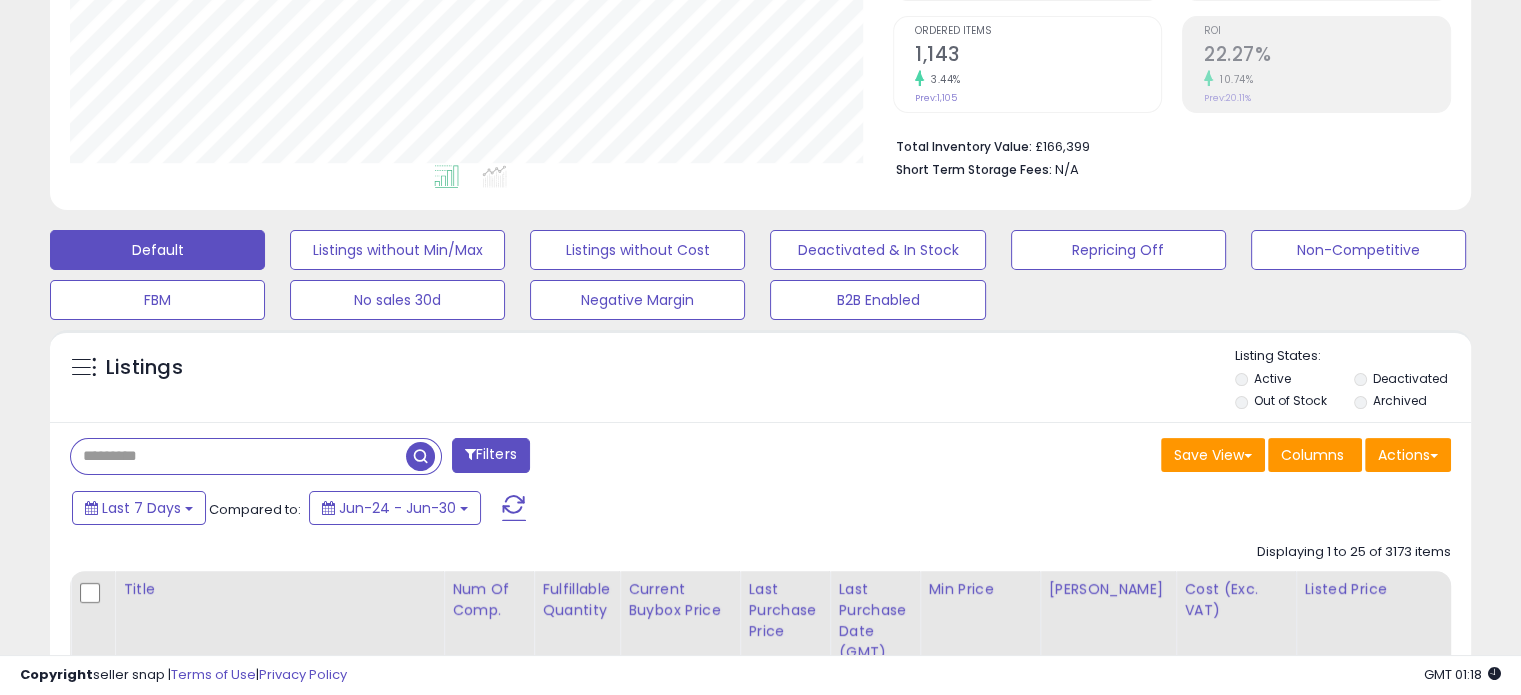 click at bounding box center [238, 456] 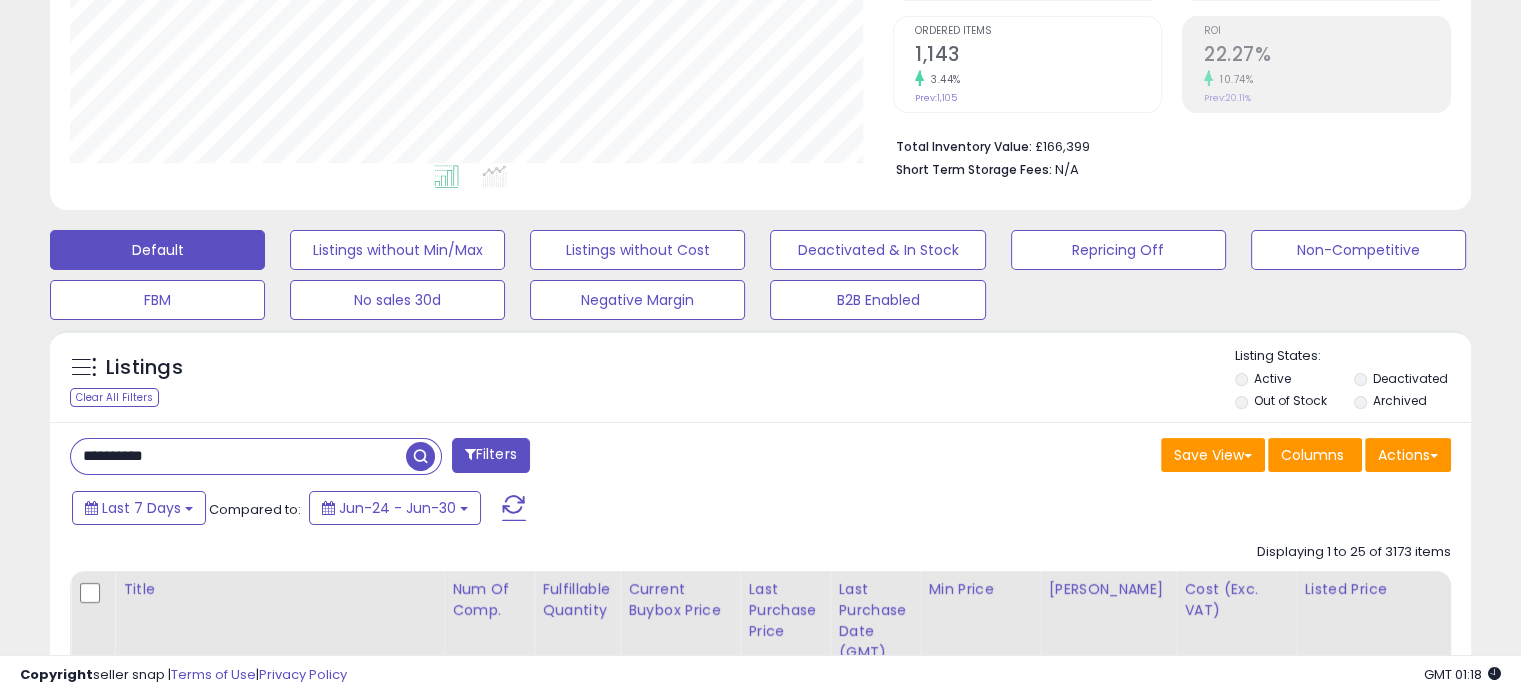 type on "**********" 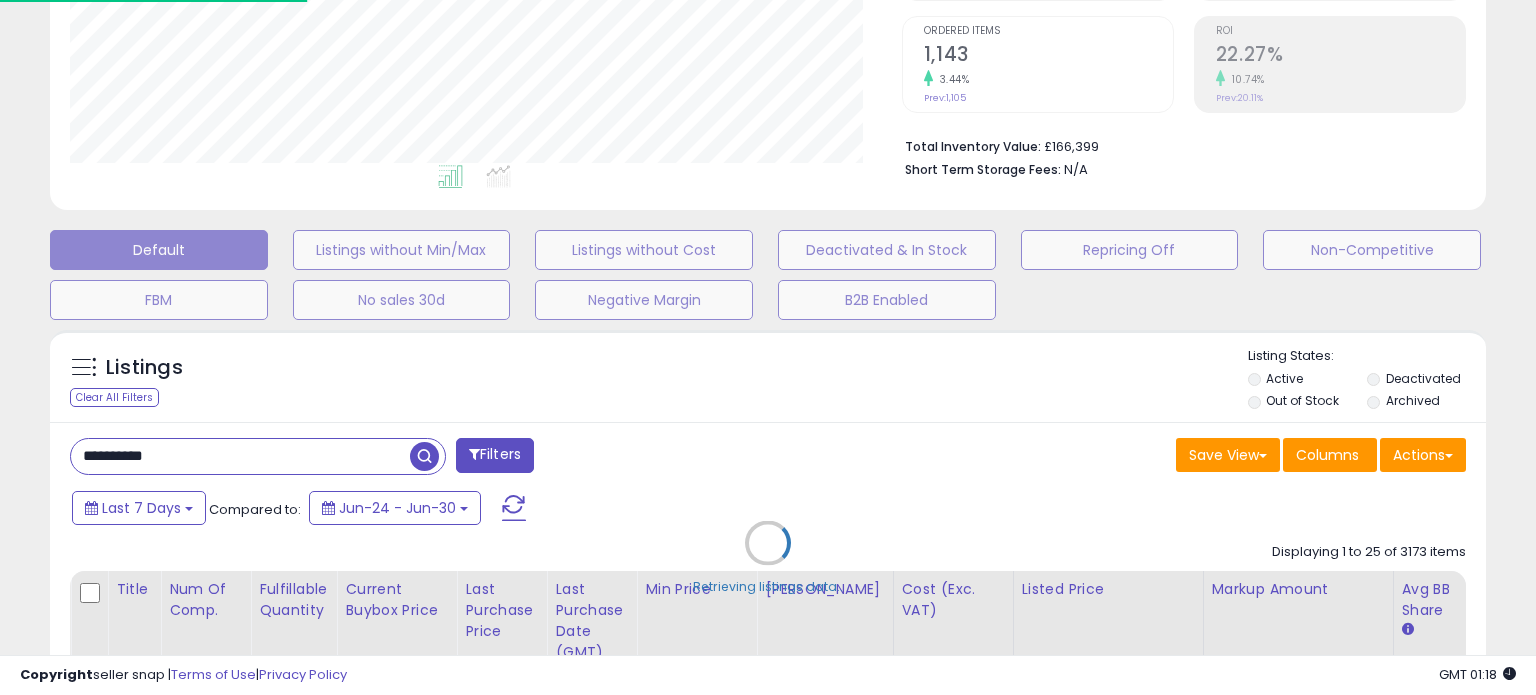 scroll, scrollTop: 564, scrollLeft: 0, axis: vertical 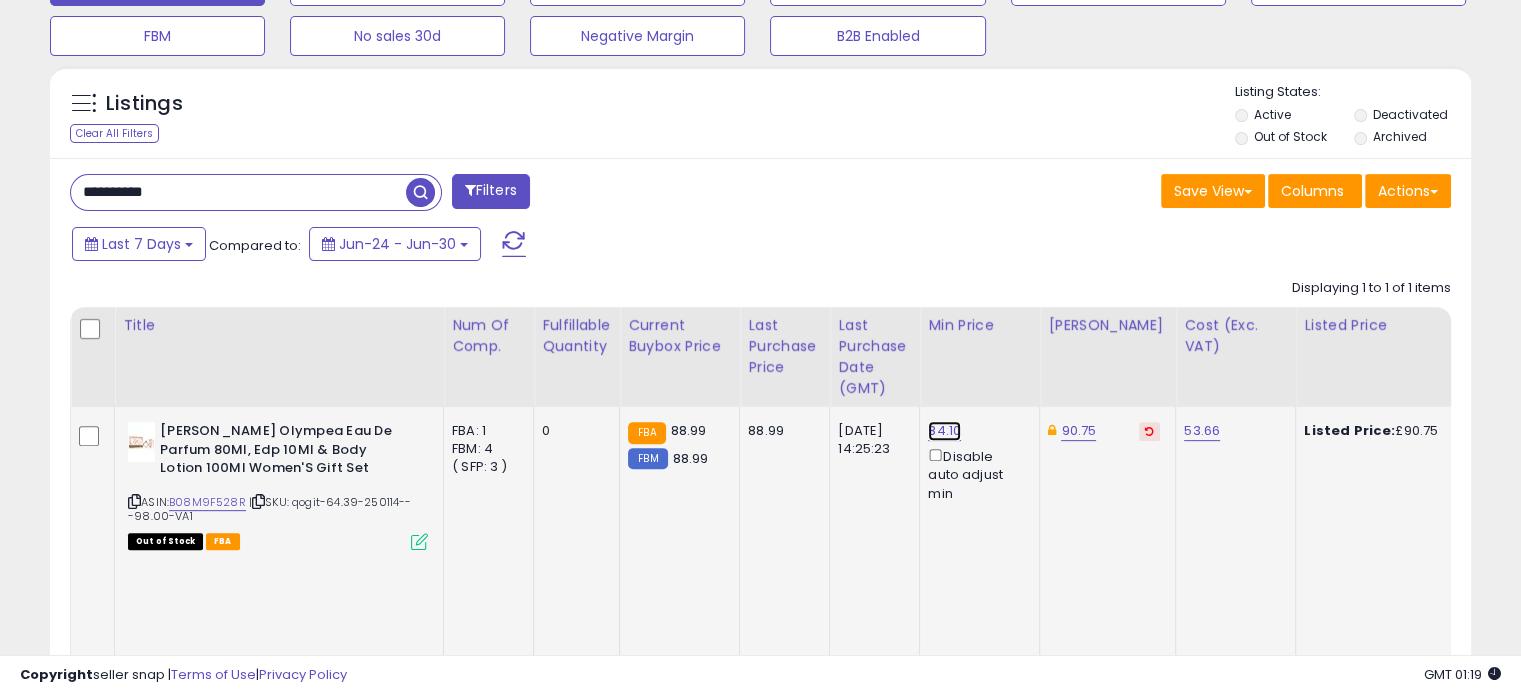 click on "84.10" at bounding box center (944, 431) 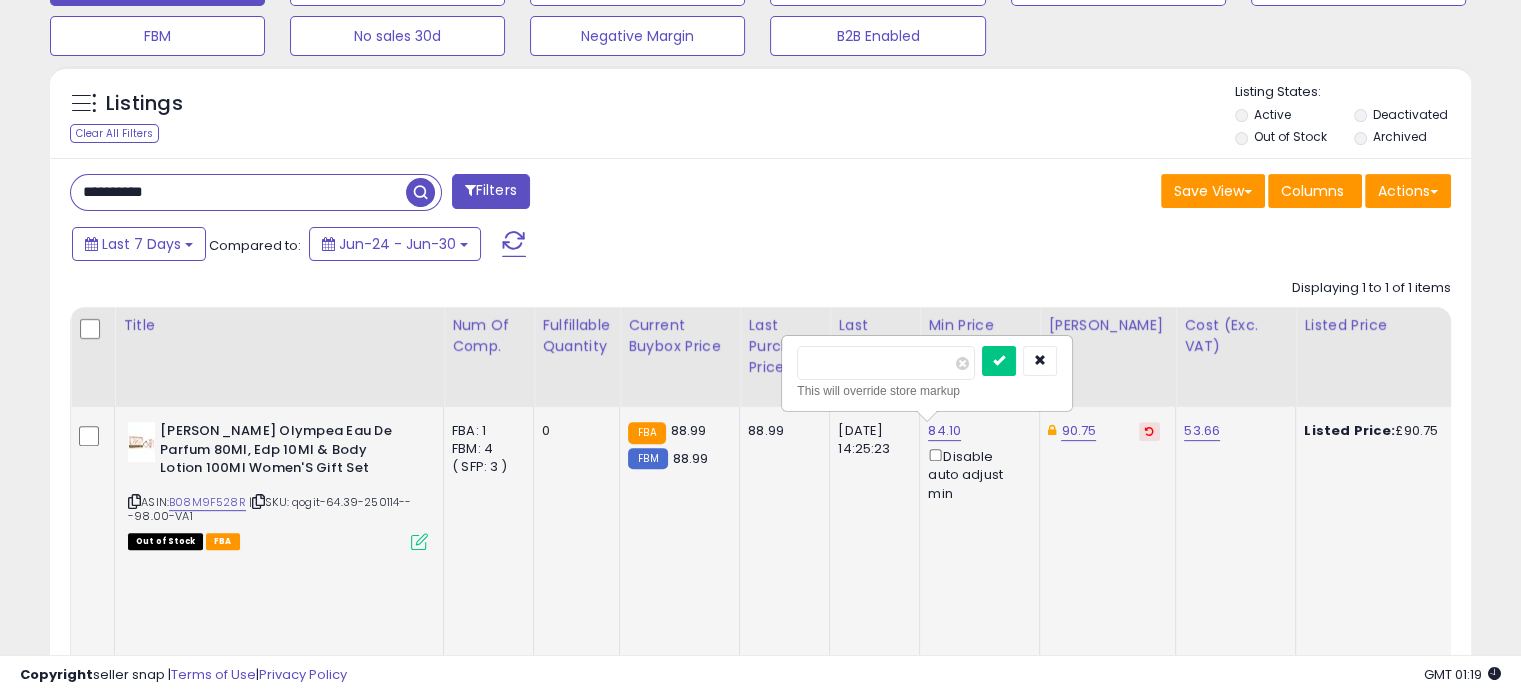 drag, startPoint x: 859, startPoint y: 373, endPoint x: 816, endPoint y: 378, distance: 43.289722 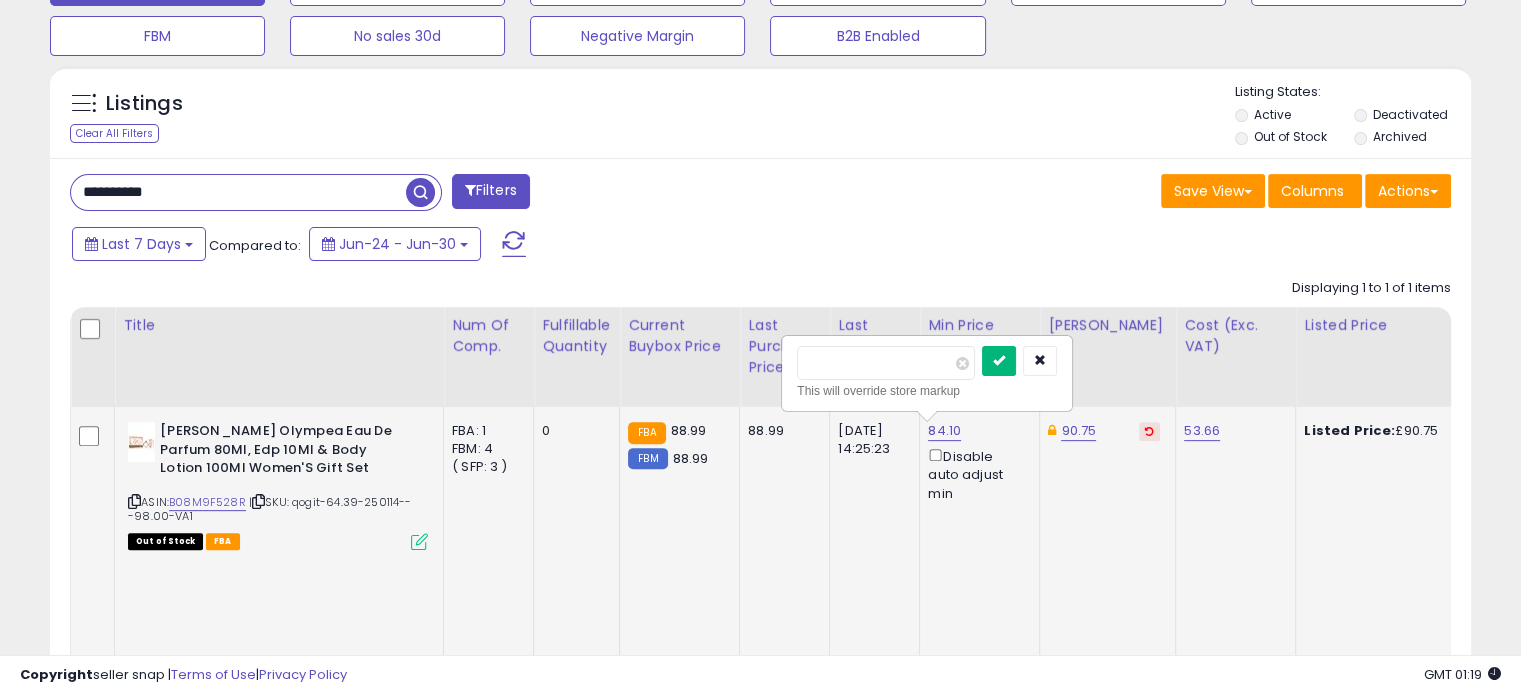 type on "**" 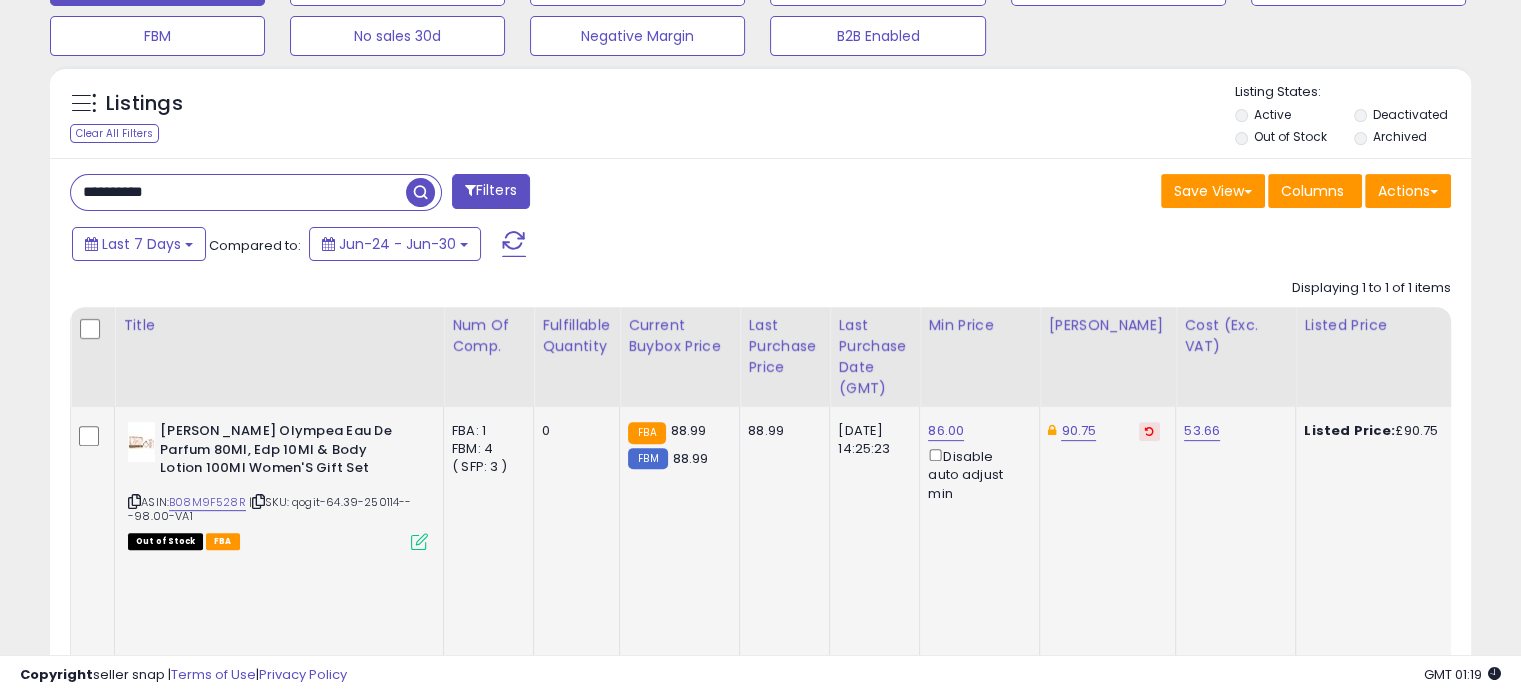 click at bounding box center (1149, 431) 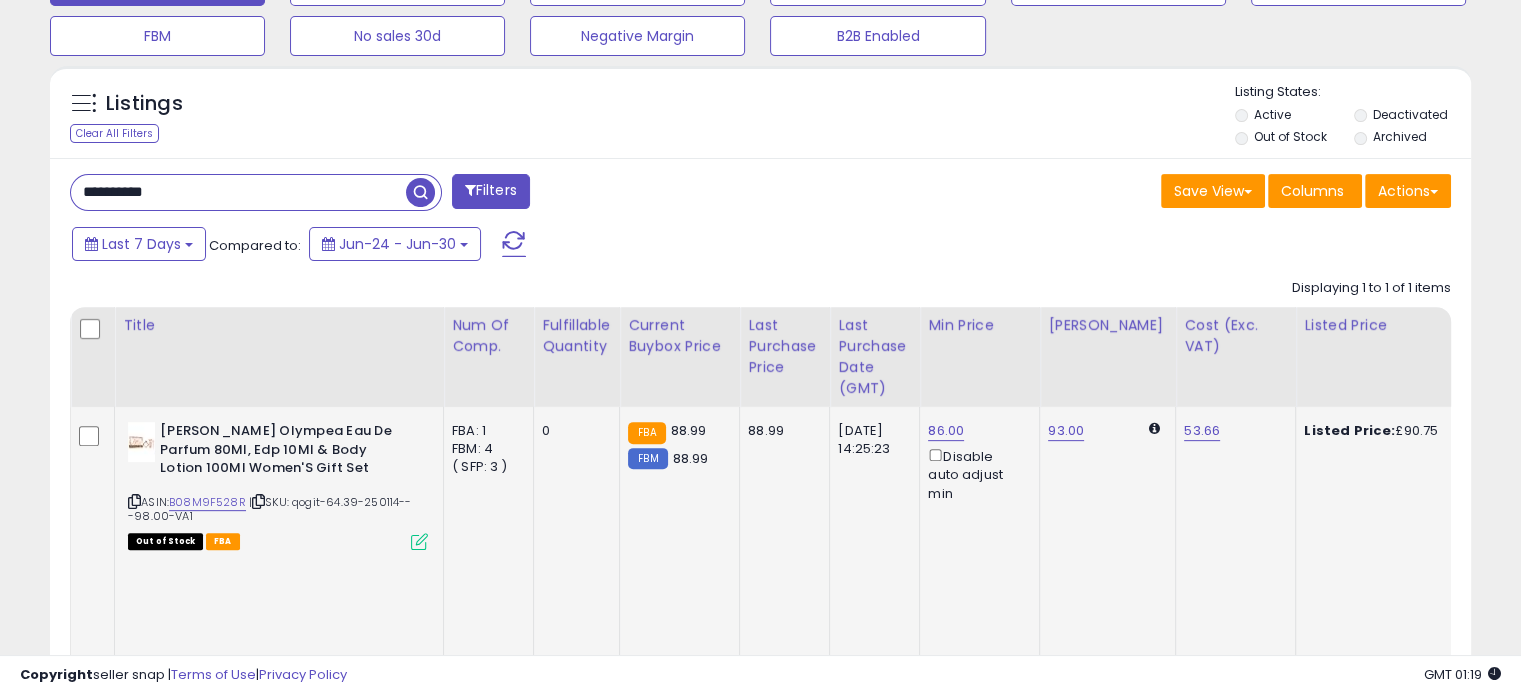click on "93.00" 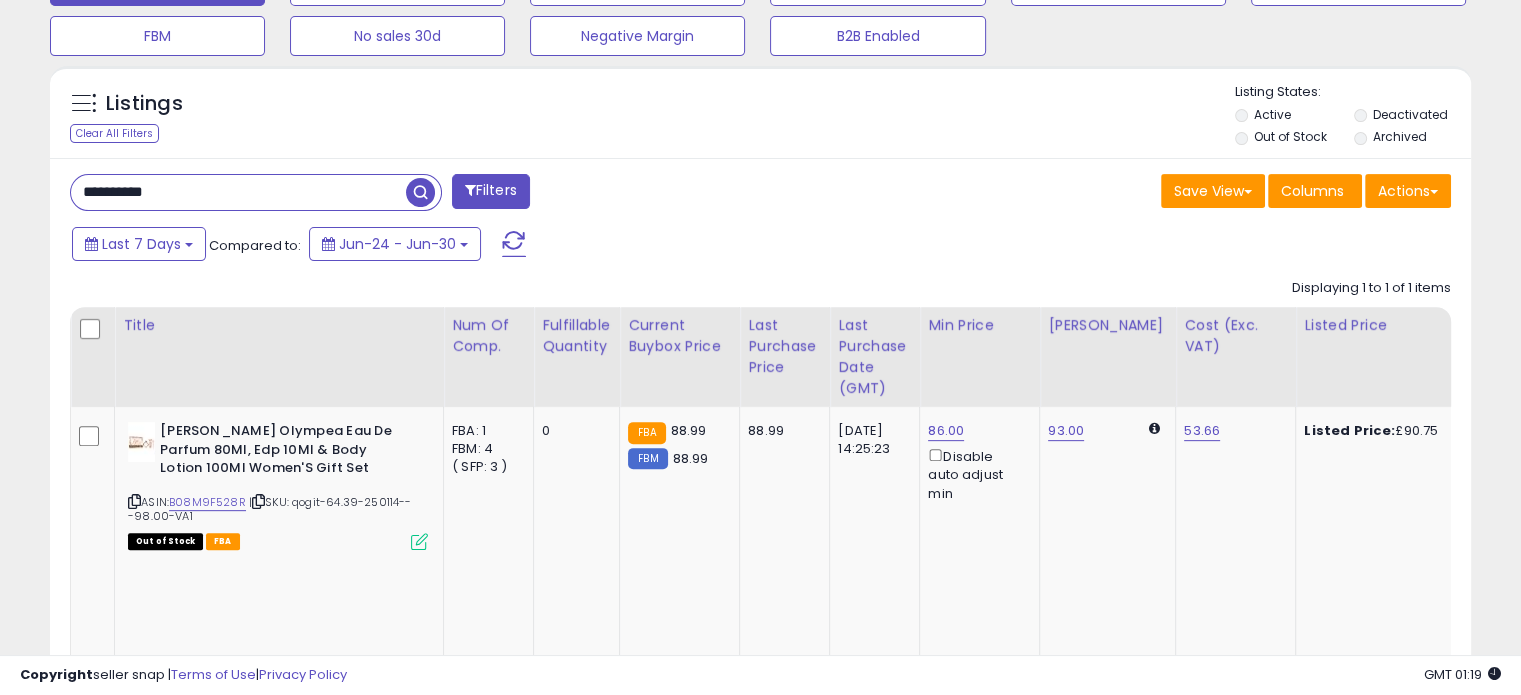 click on "**********" at bounding box center [238, 192] 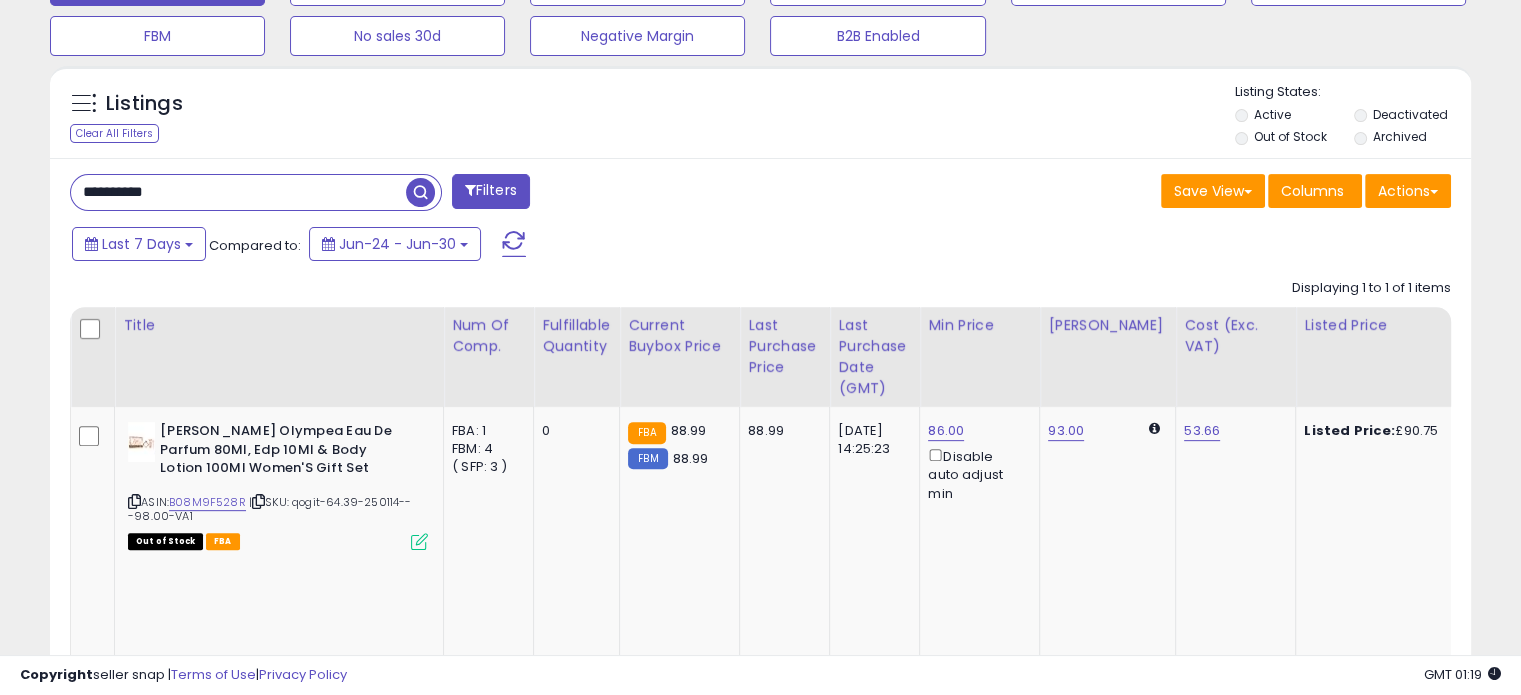 paste 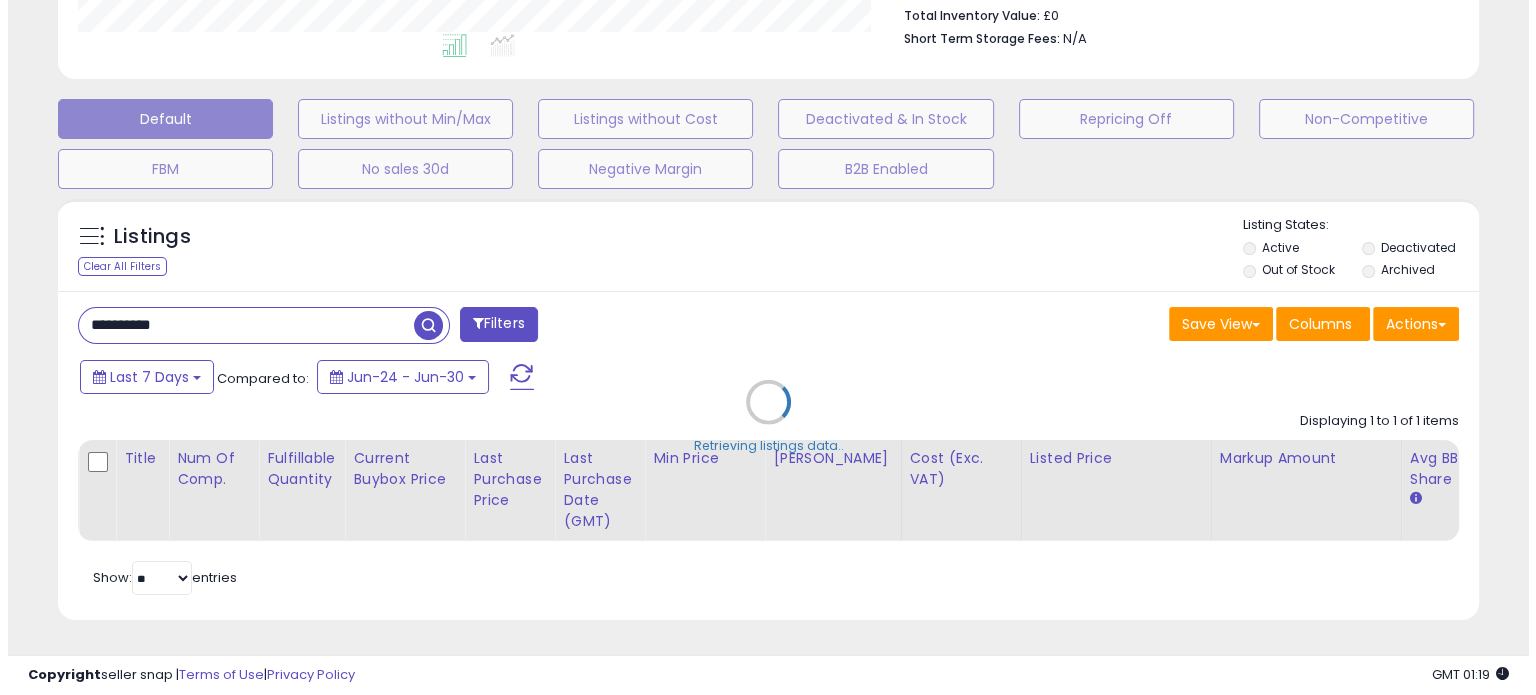 scroll, scrollTop: 544, scrollLeft: 0, axis: vertical 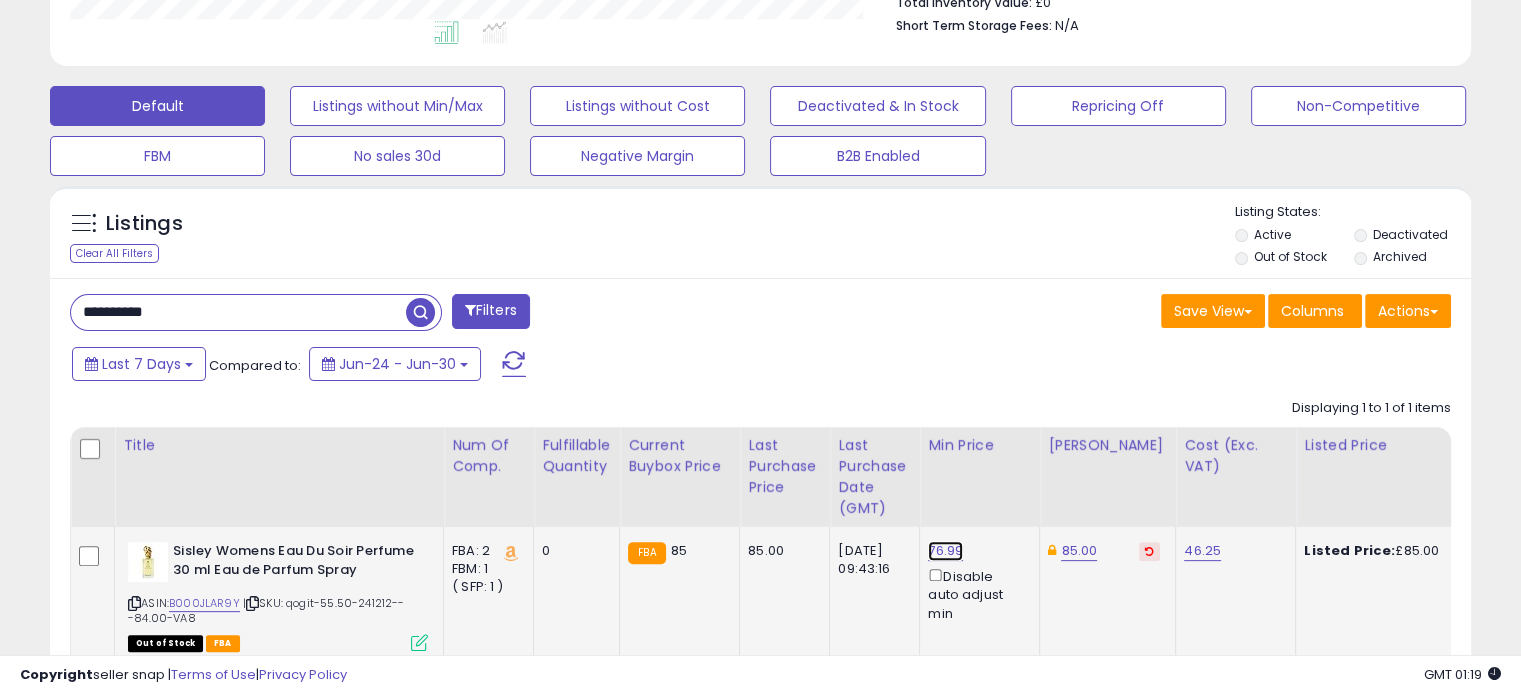 click on "76.99" at bounding box center (945, 551) 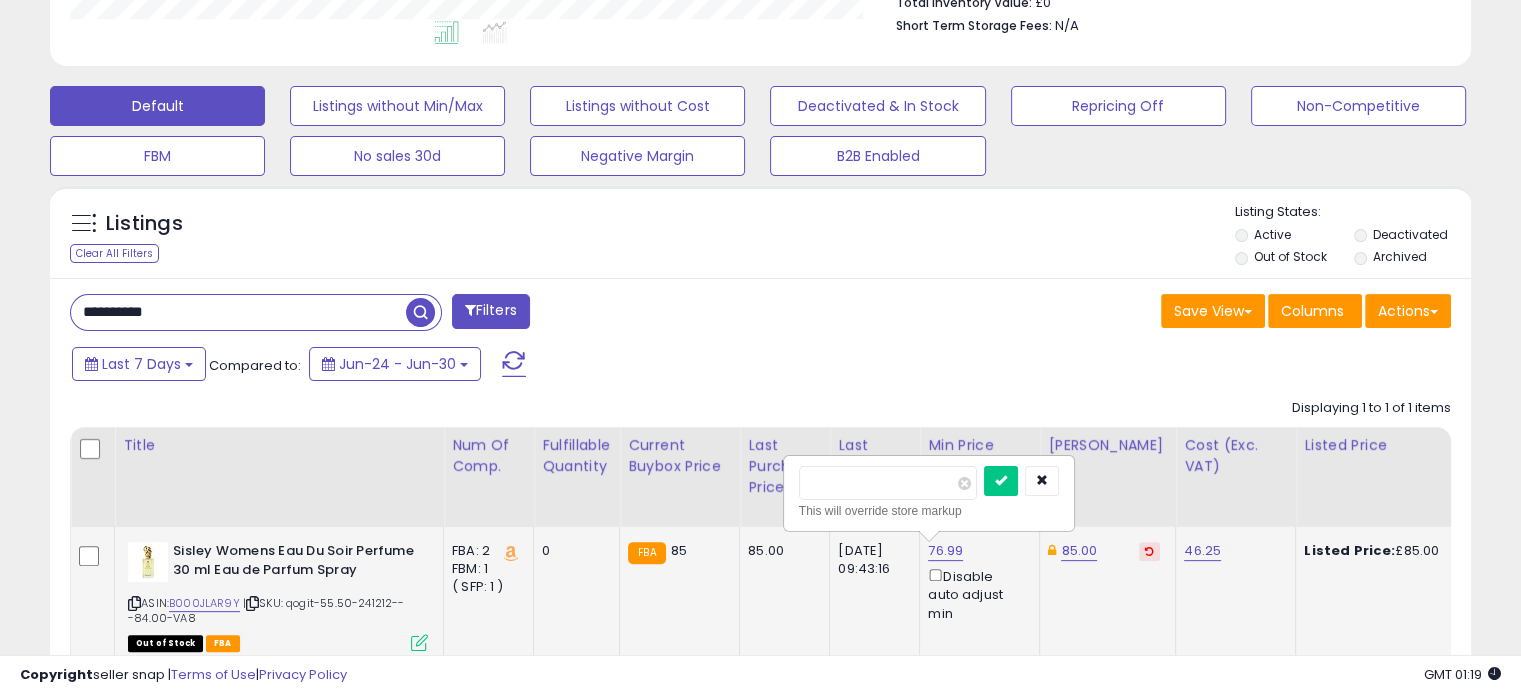 drag, startPoint x: 849, startPoint y: 479, endPoint x: 788, endPoint y: 479, distance: 61 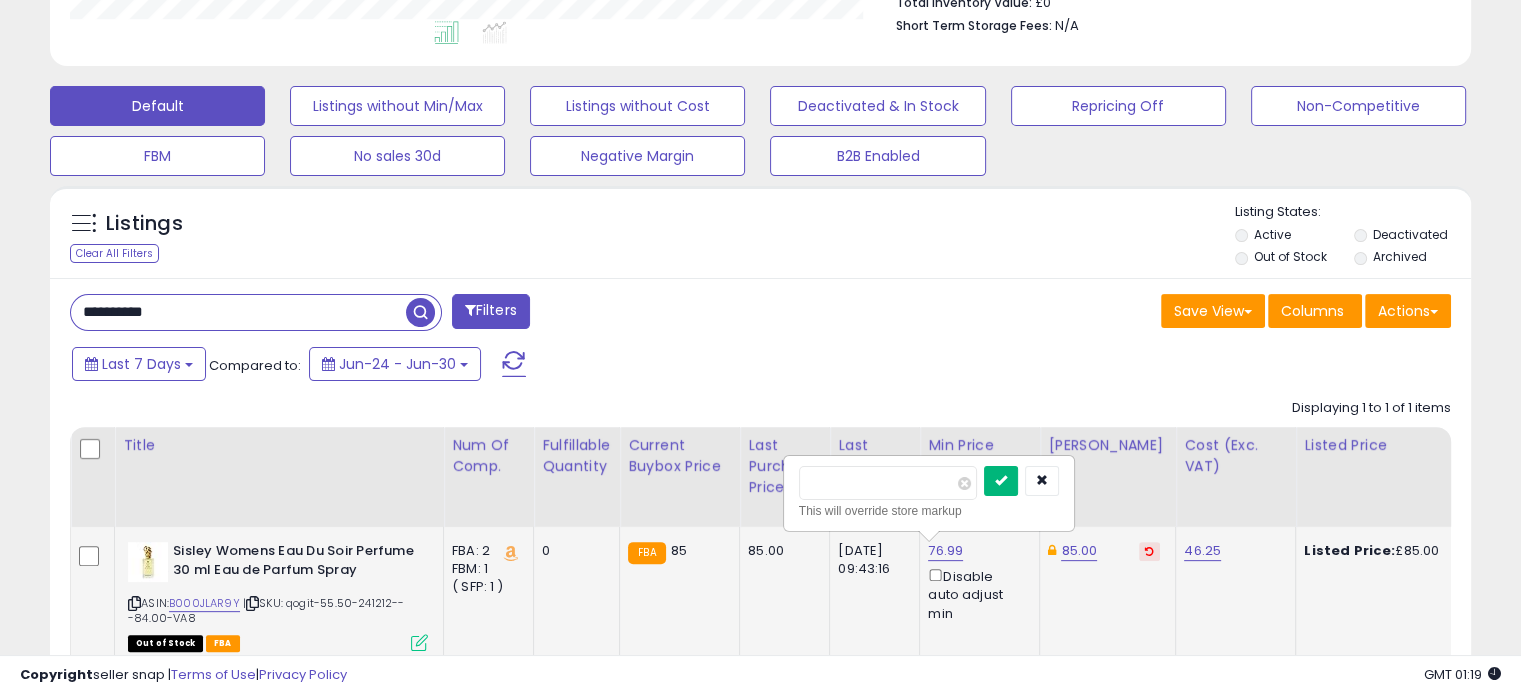 type on "**" 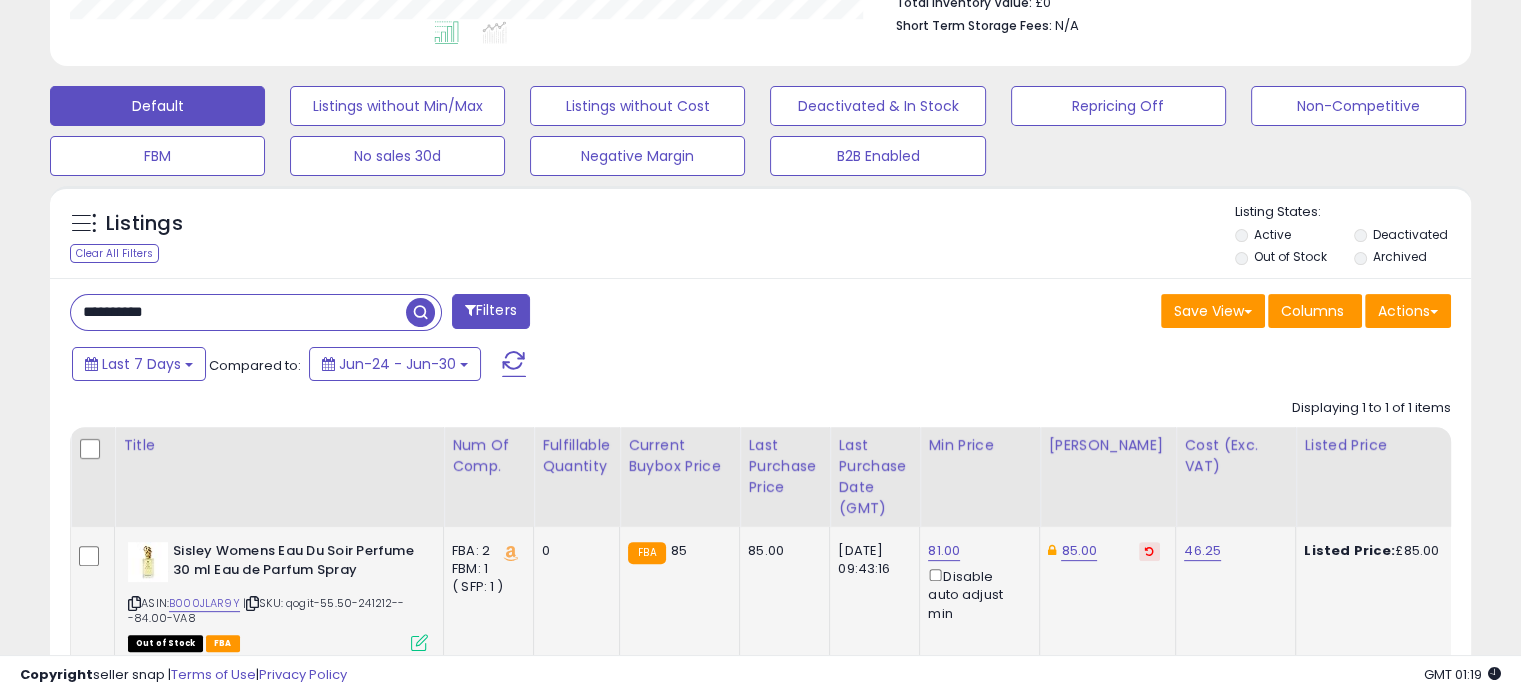 click at bounding box center [1149, 551] 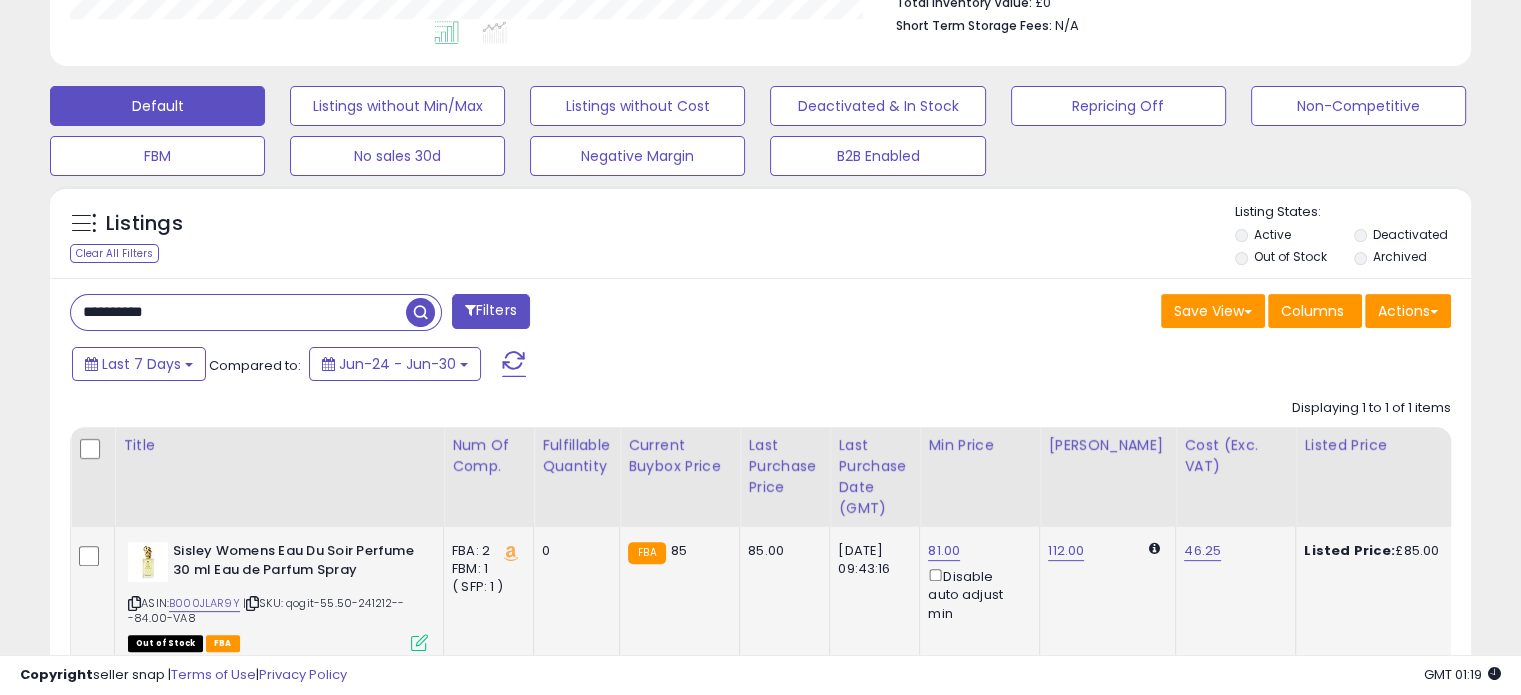 click on "112.00" 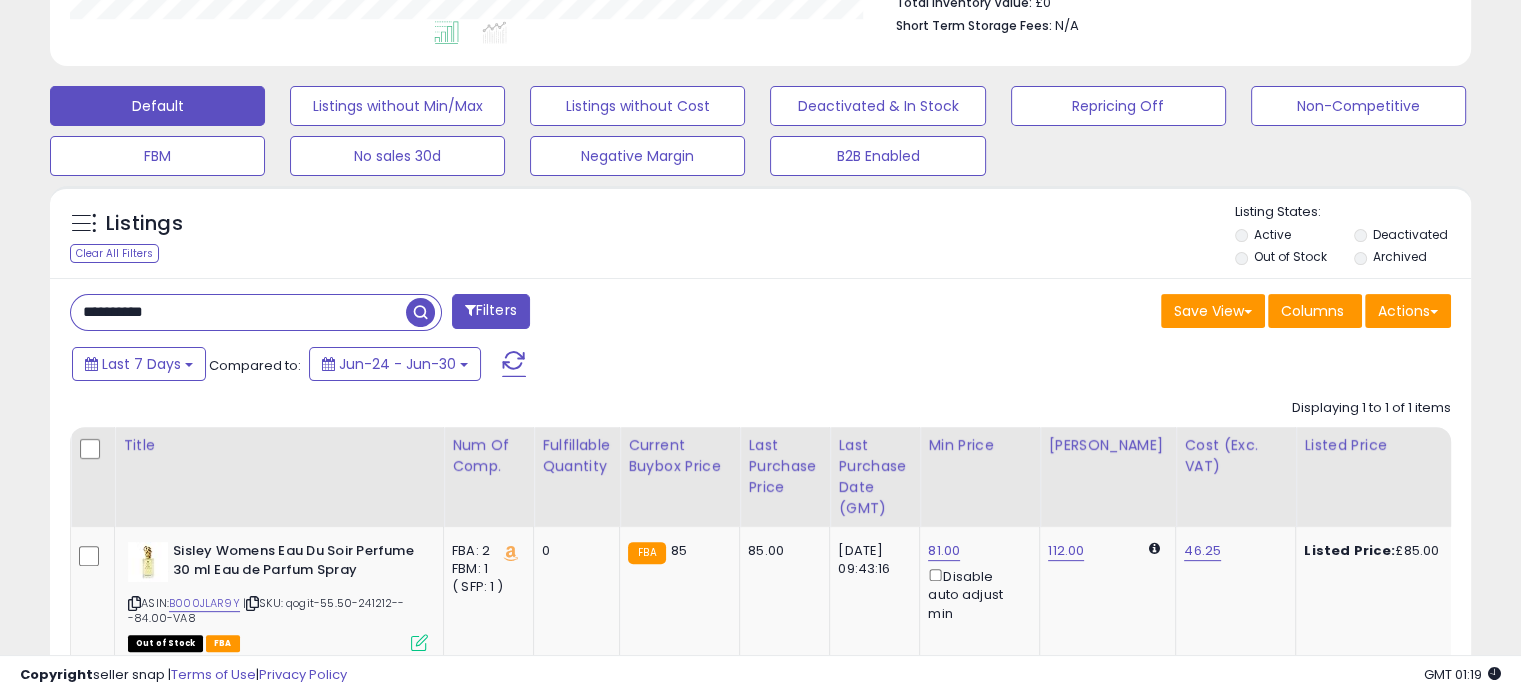 click on "**********" at bounding box center [238, 312] 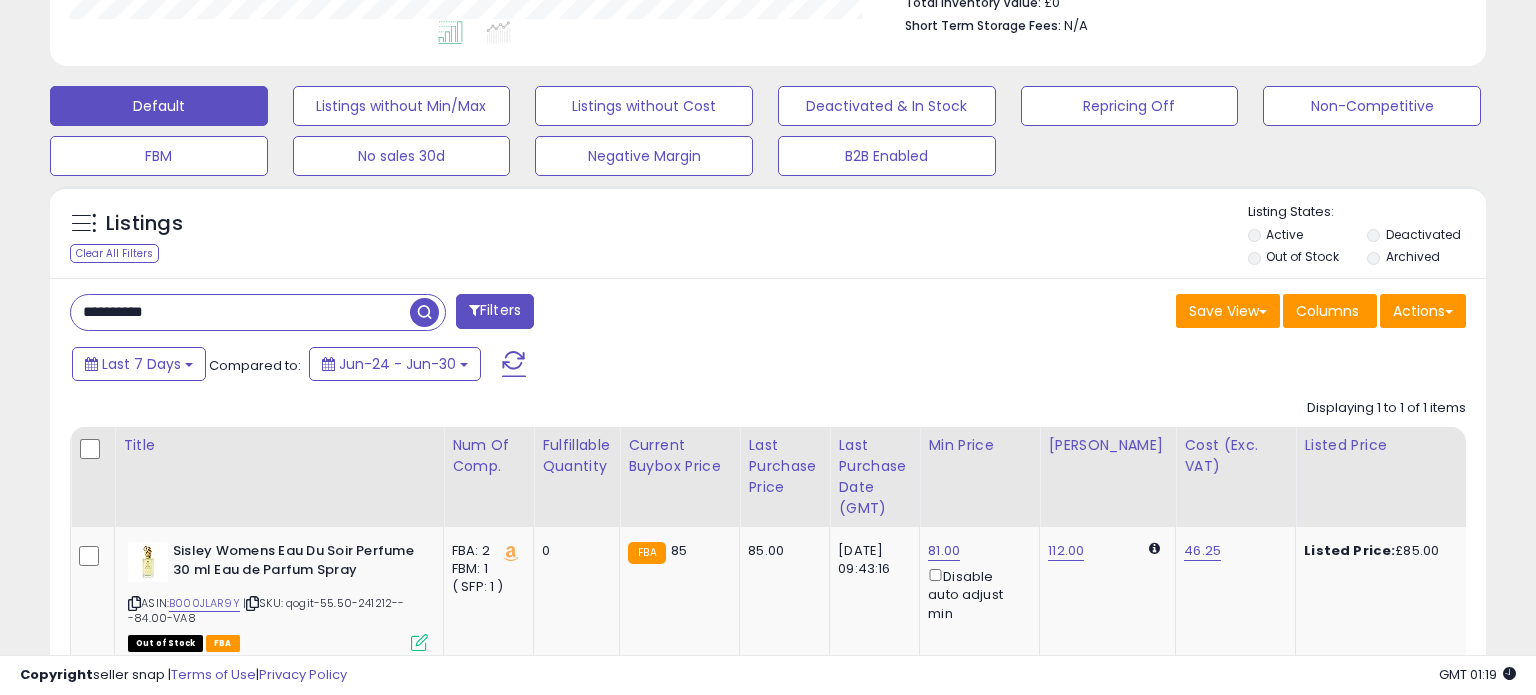 scroll, scrollTop: 999589, scrollLeft: 999168, axis: both 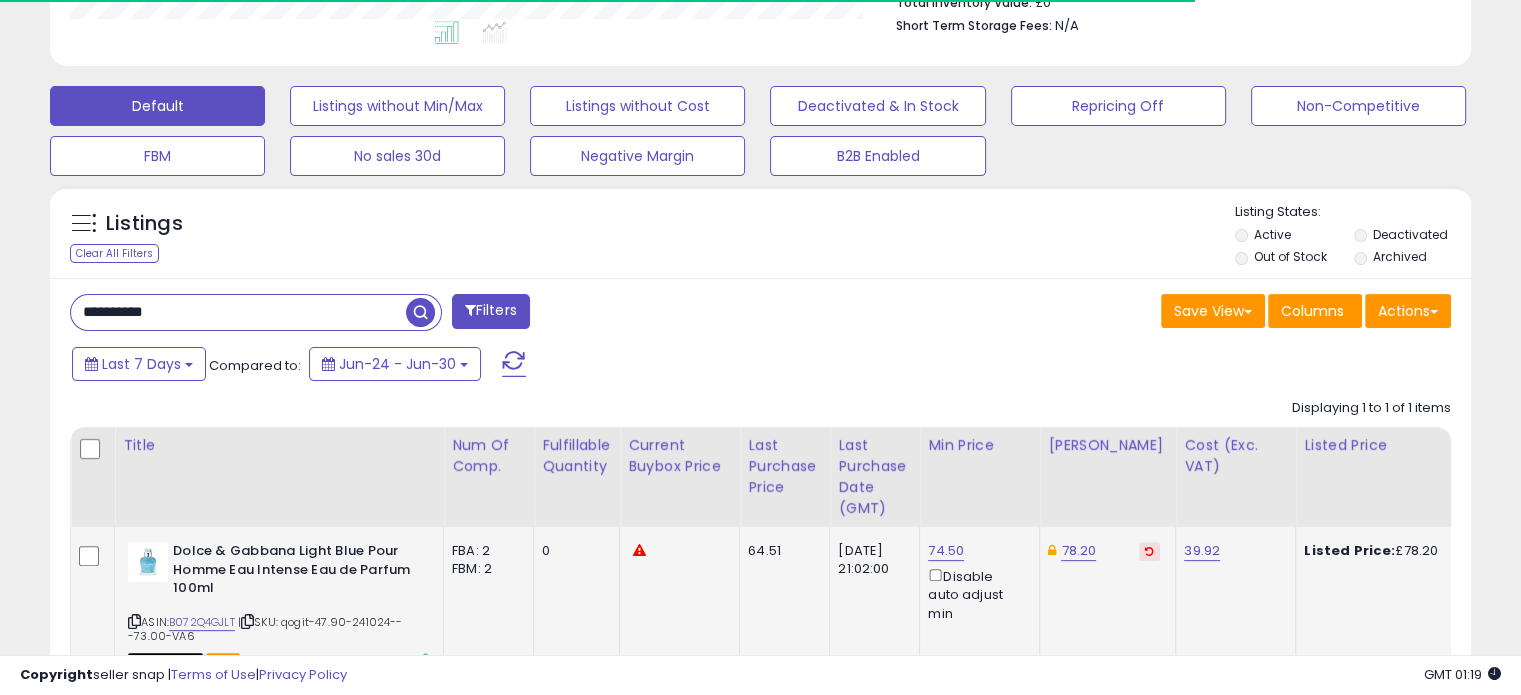 click at bounding box center [1149, 551] 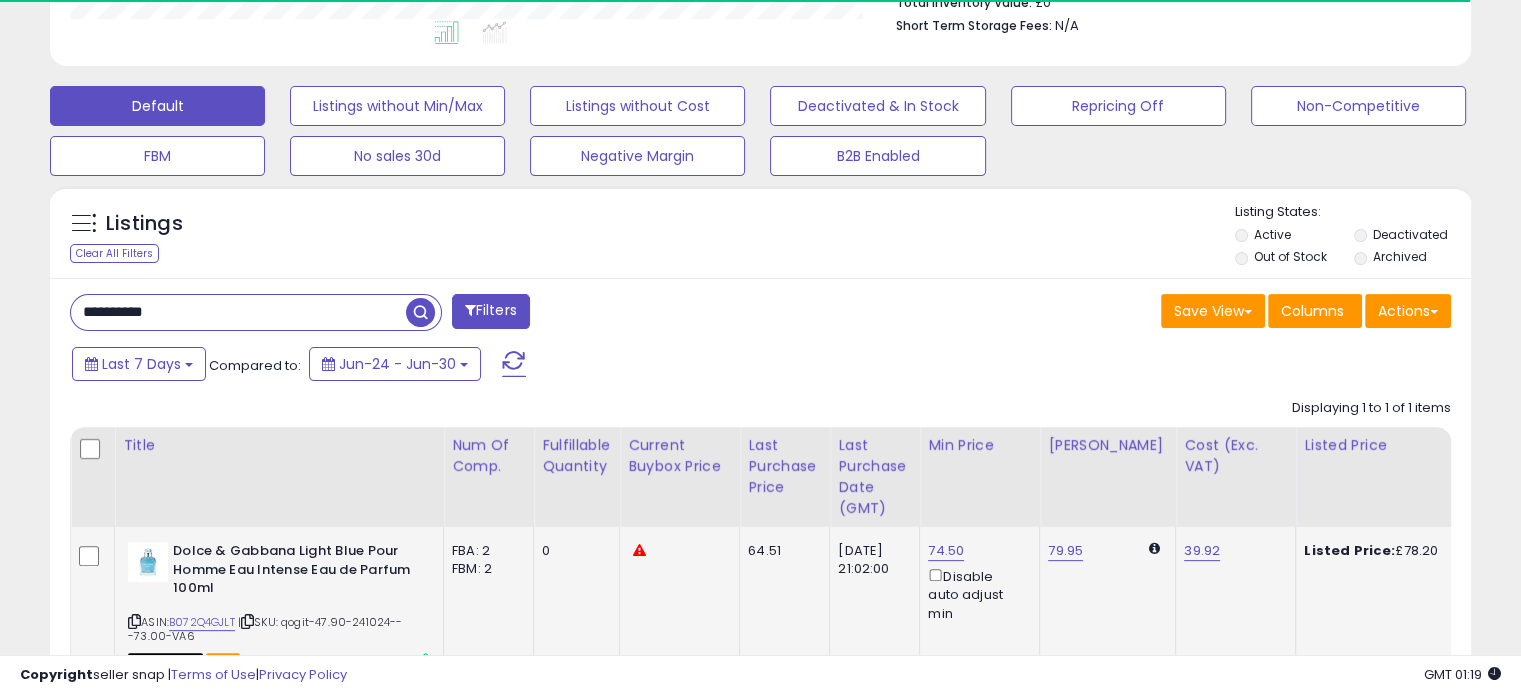 click on "79.95" 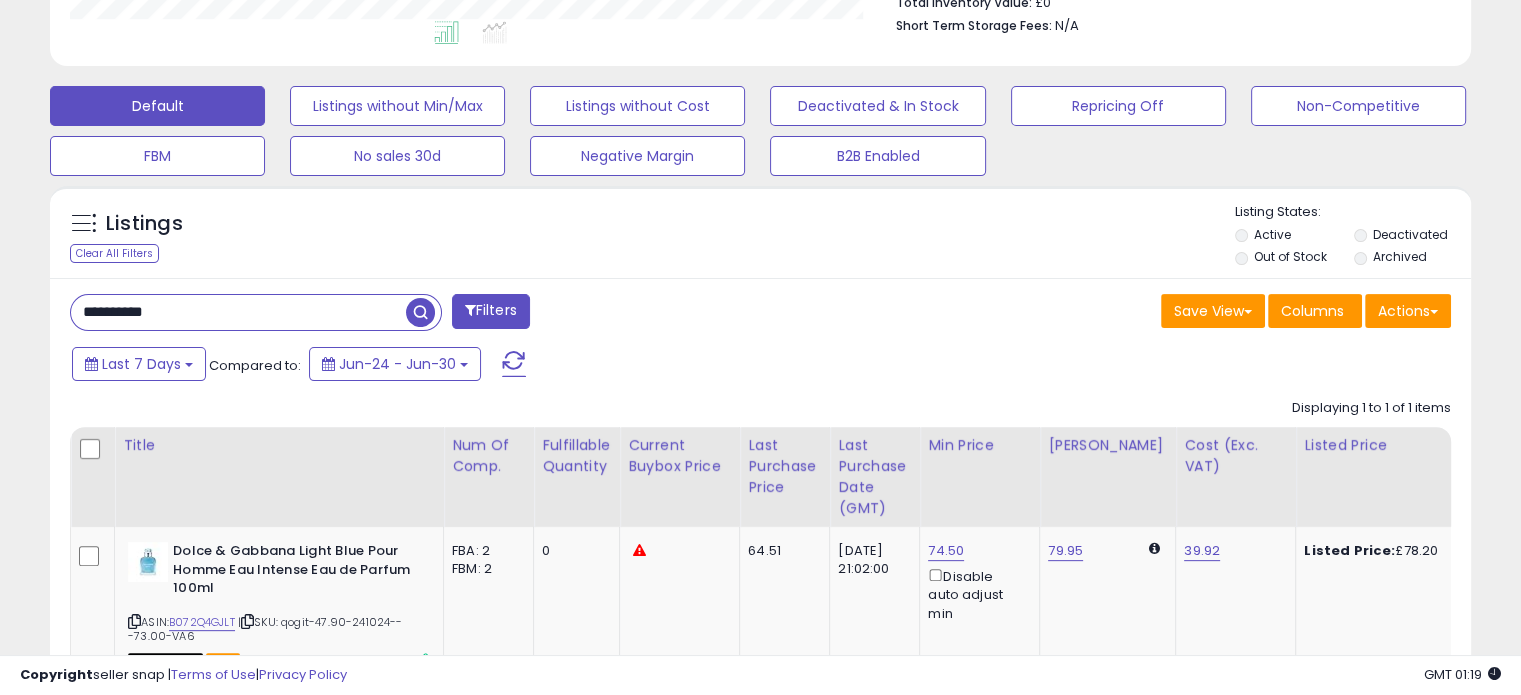click on "**********" at bounding box center [238, 312] 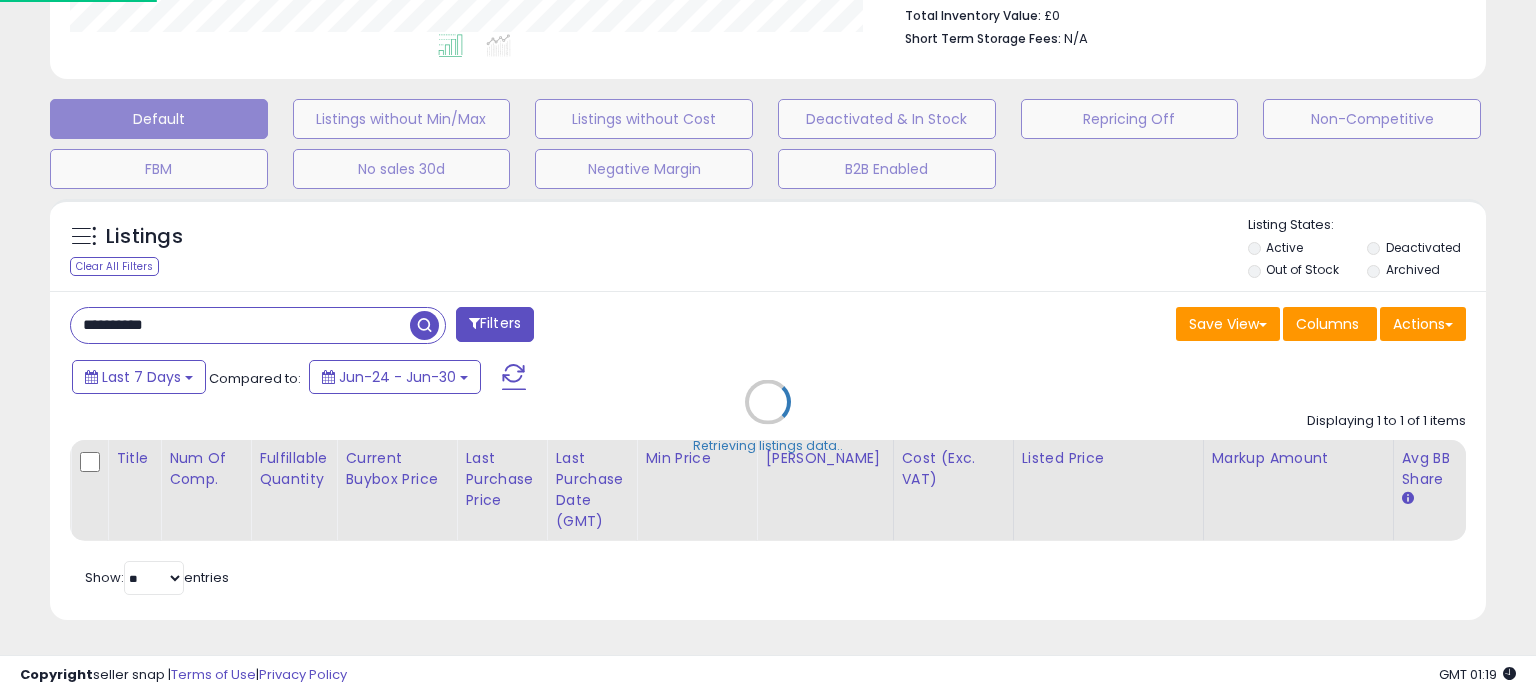 scroll, scrollTop: 999589, scrollLeft: 999168, axis: both 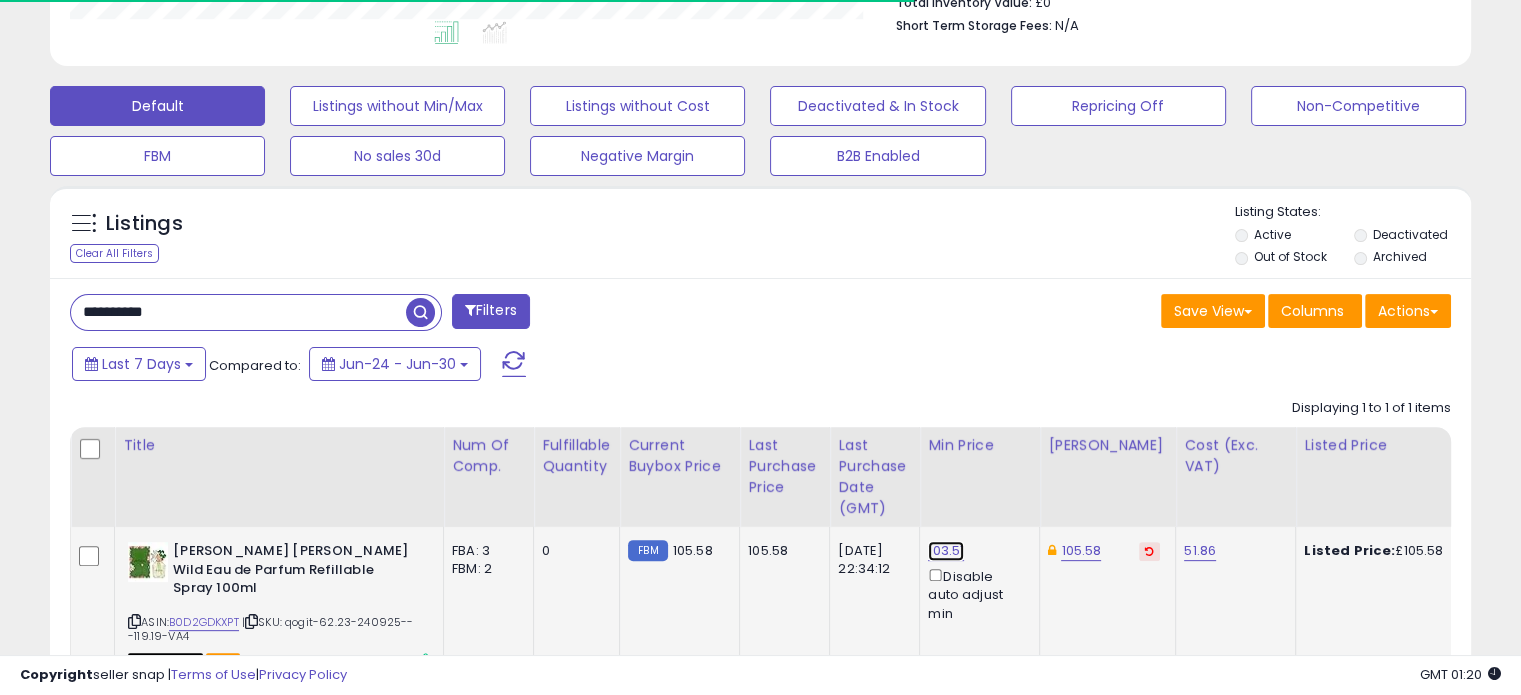 click on "103.51" at bounding box center [946, 551] 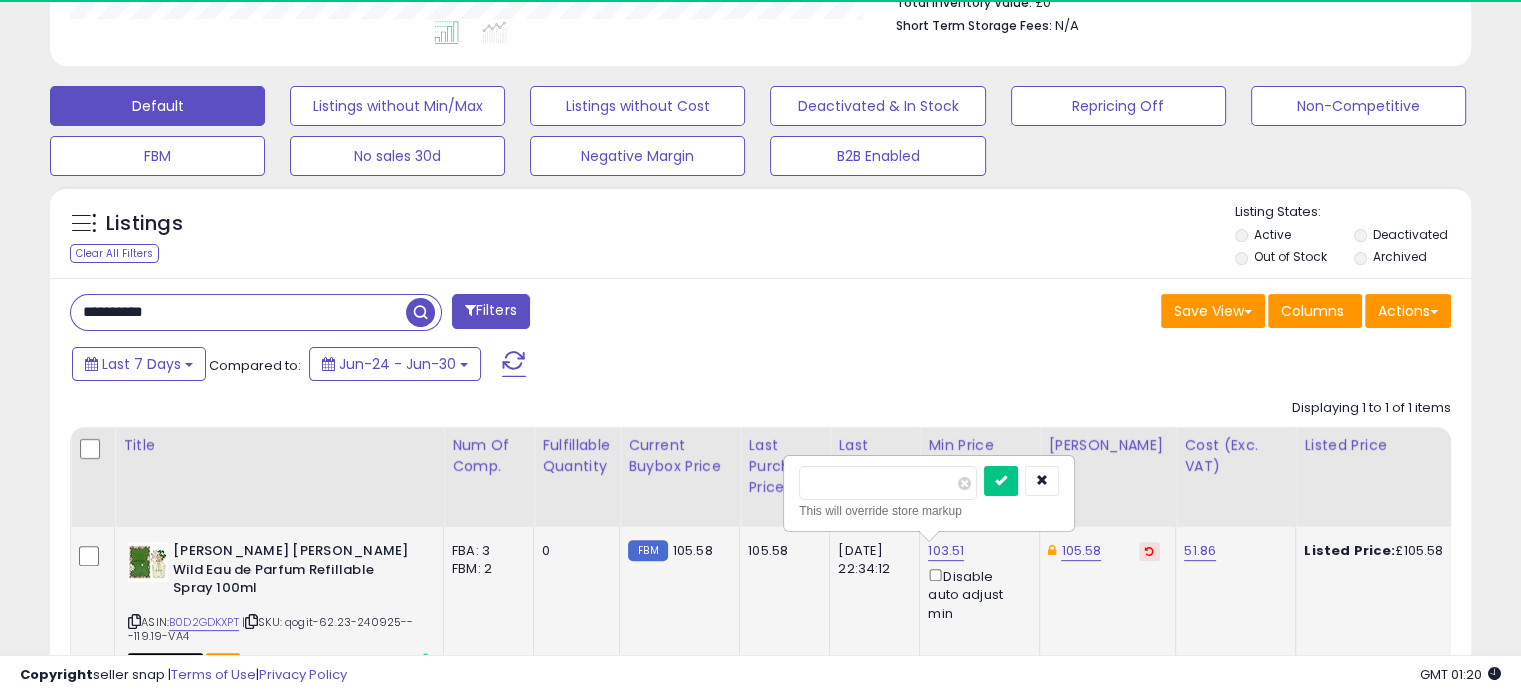 scroll, scrollTop: 999589, scrollLeft: 999176, axis: both 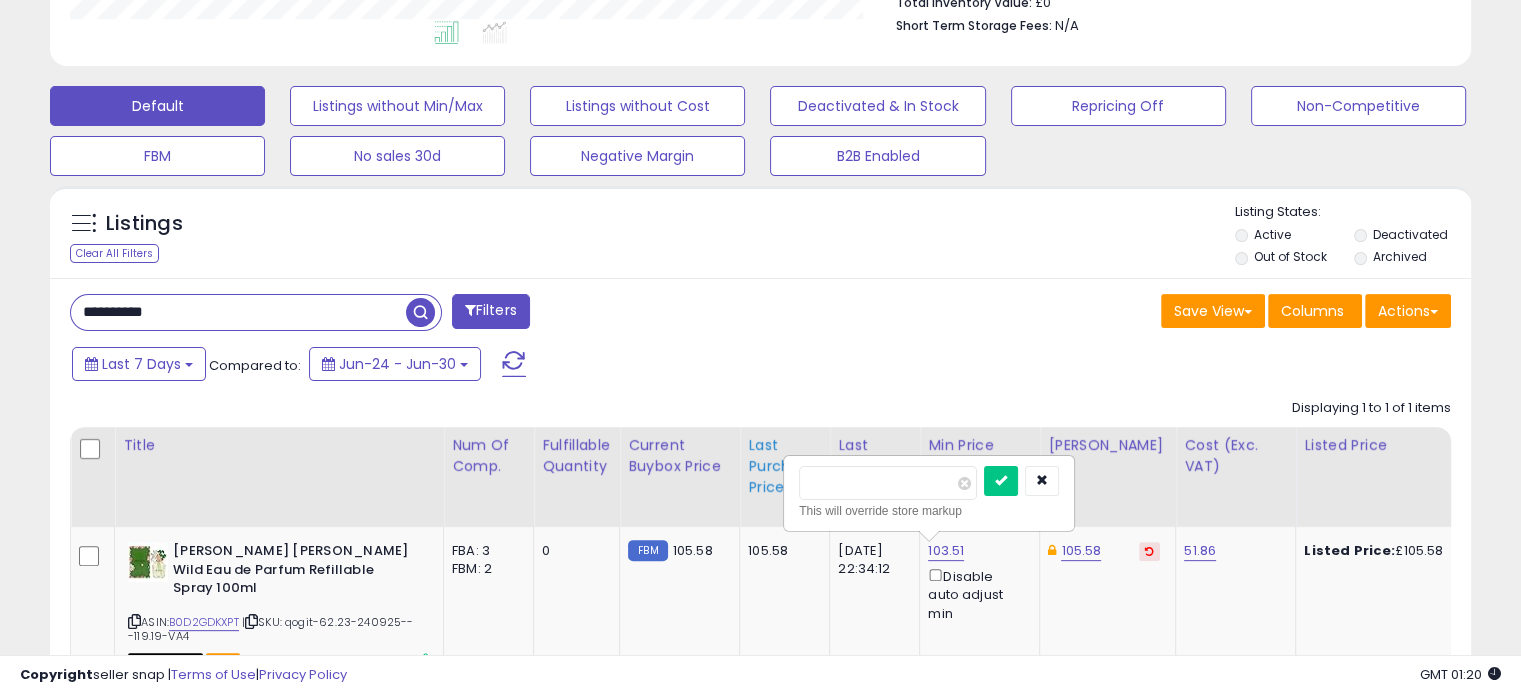drag, startPoint x: 803, startPoint y: 481, endPoint x: 762, endPoint y: 481, distance: 41 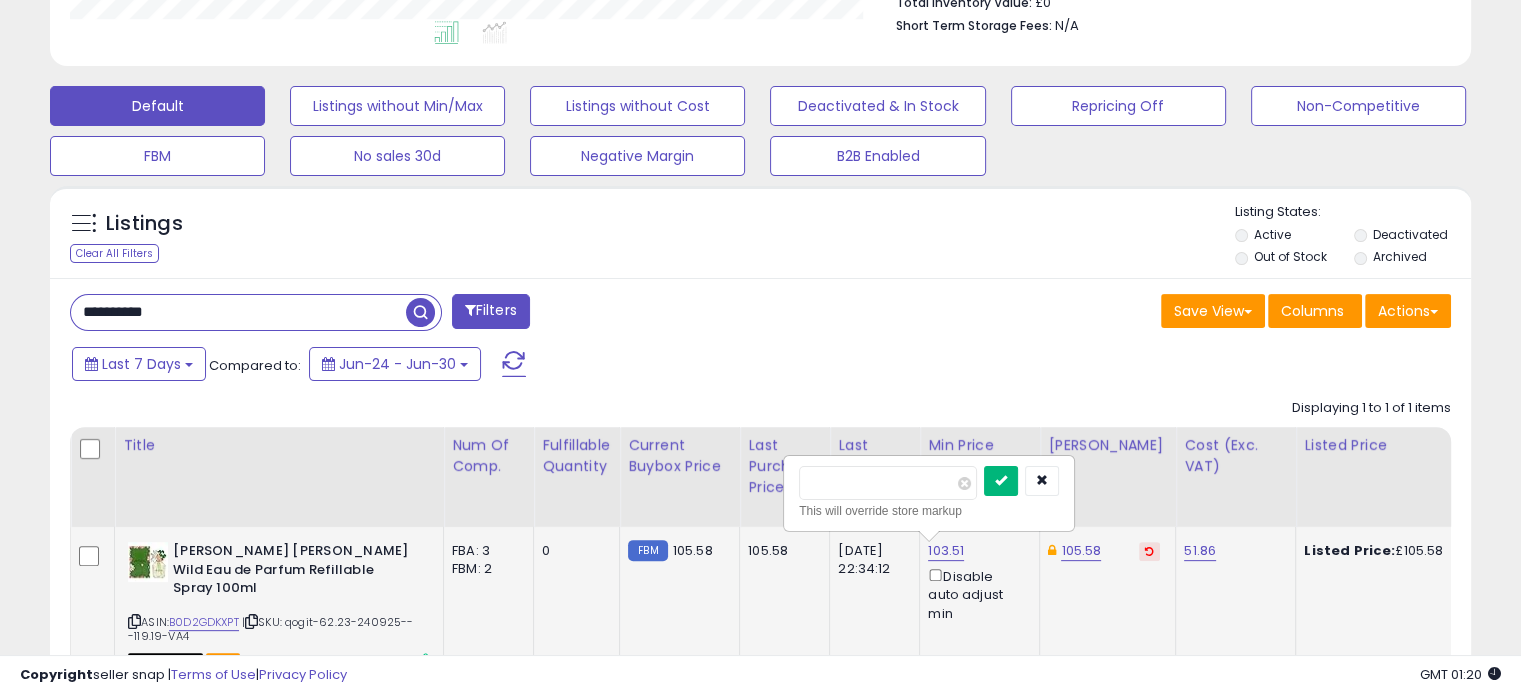 type on "*****" 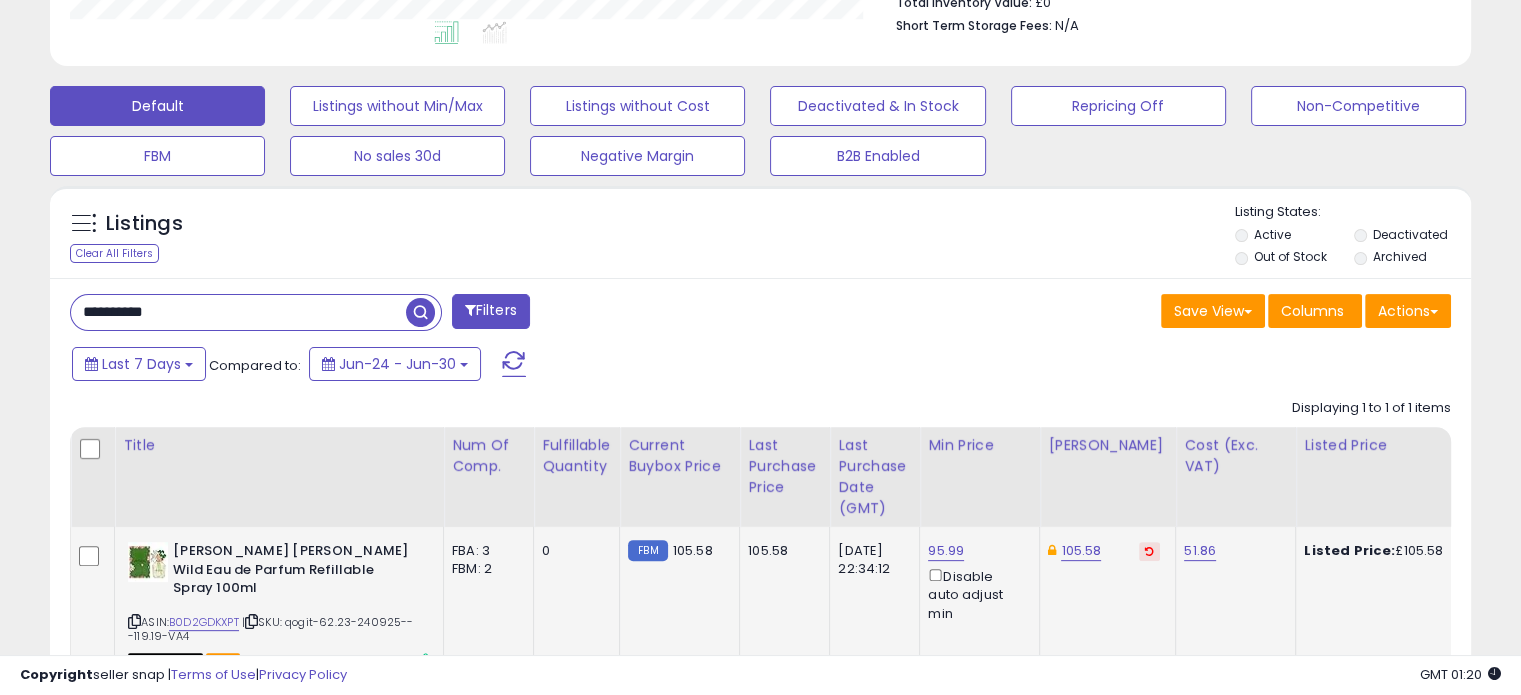 click at bounding box center [1149, 551] 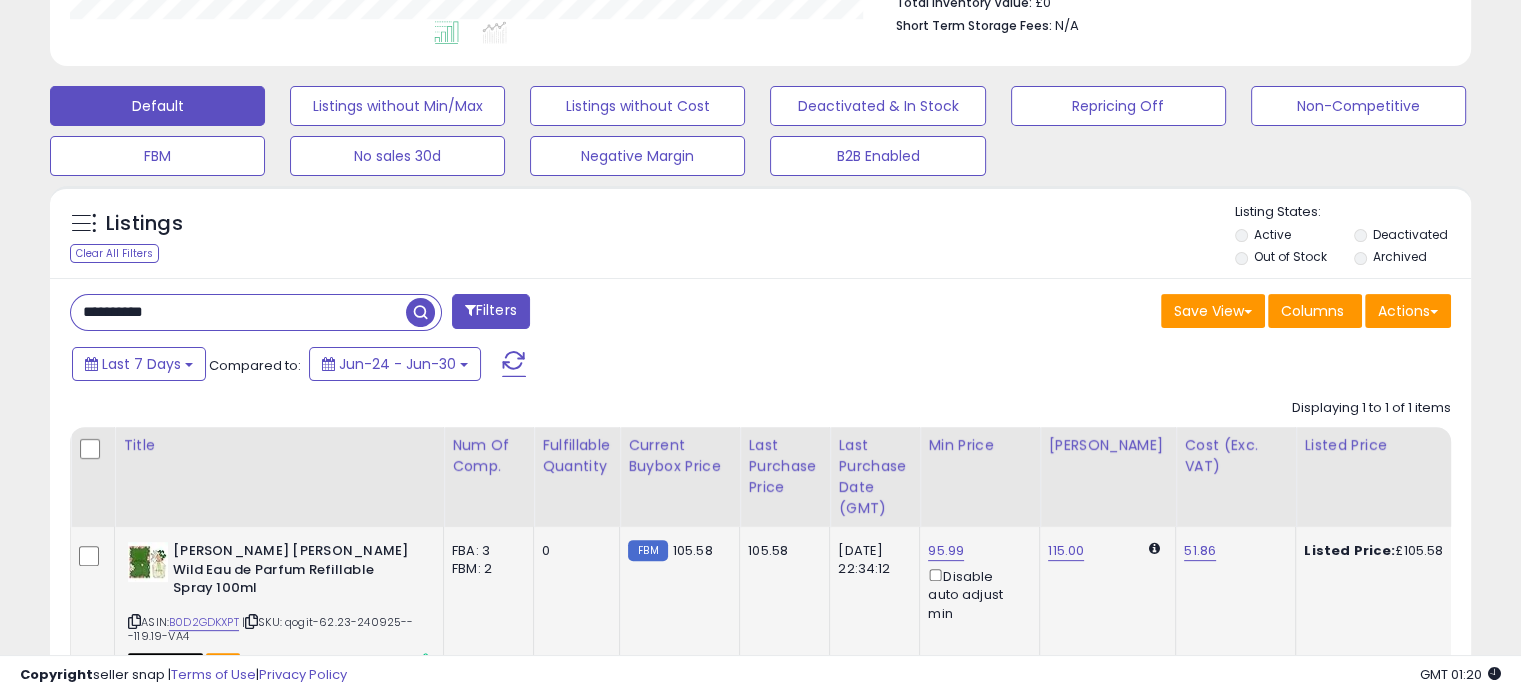 click on "**********" at bounding box center [238, 312] 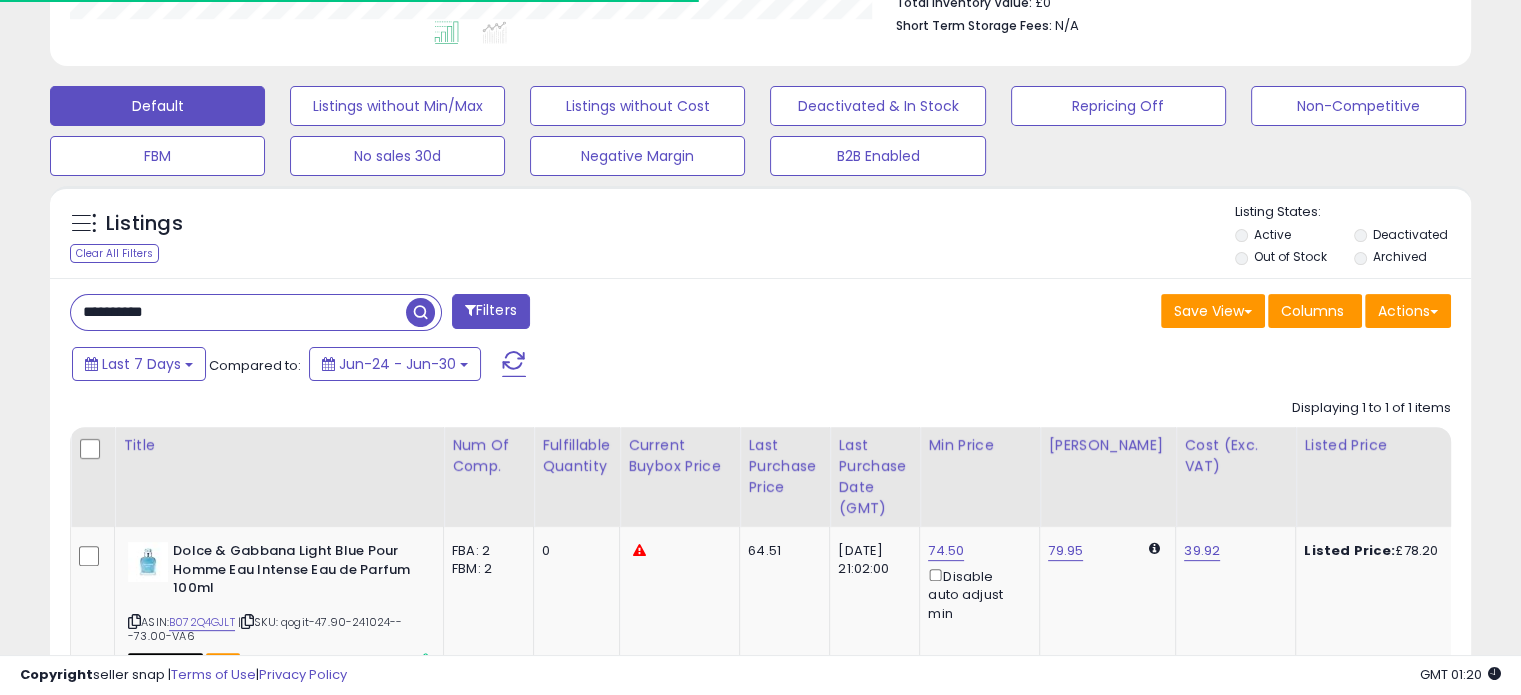 scroll, scrollTop: 409, scrollLeft: 822, axis: both 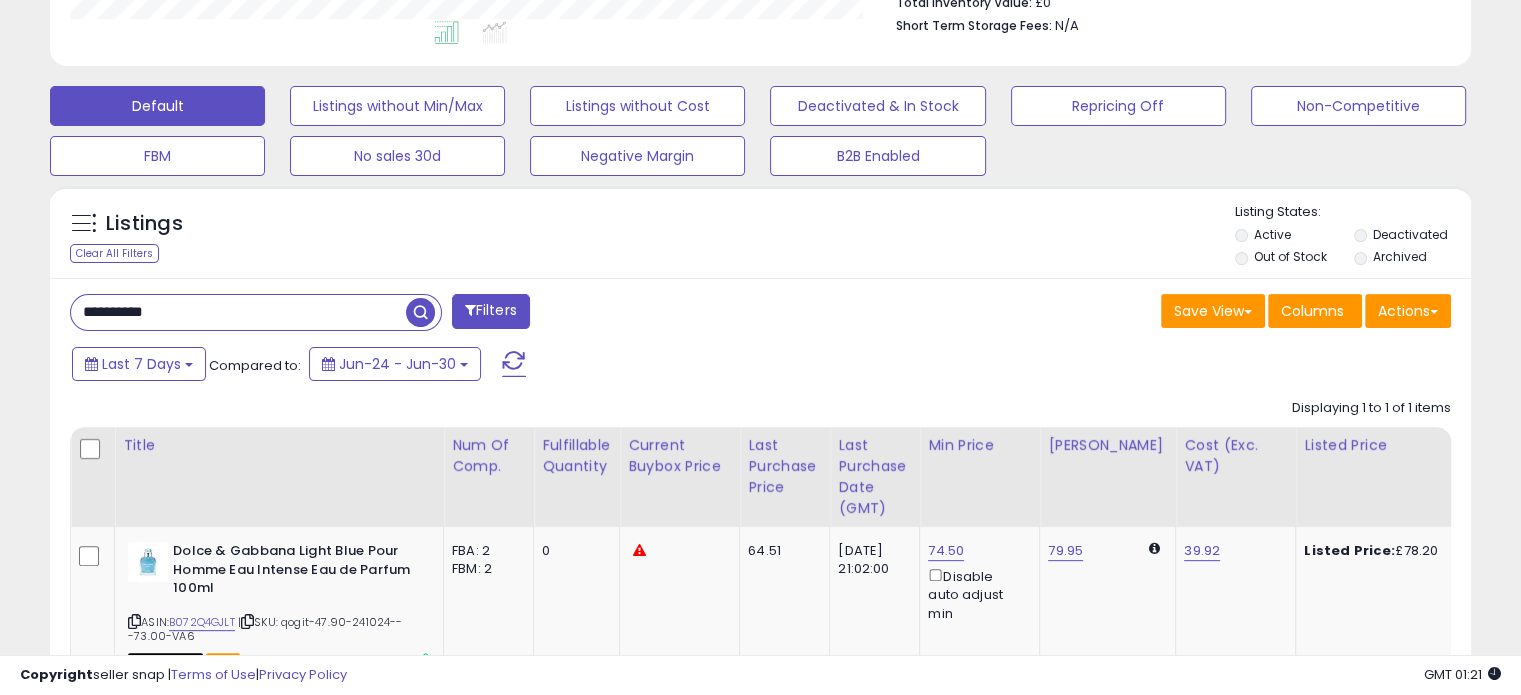 click on "**********" at bounding box center [238, 312] 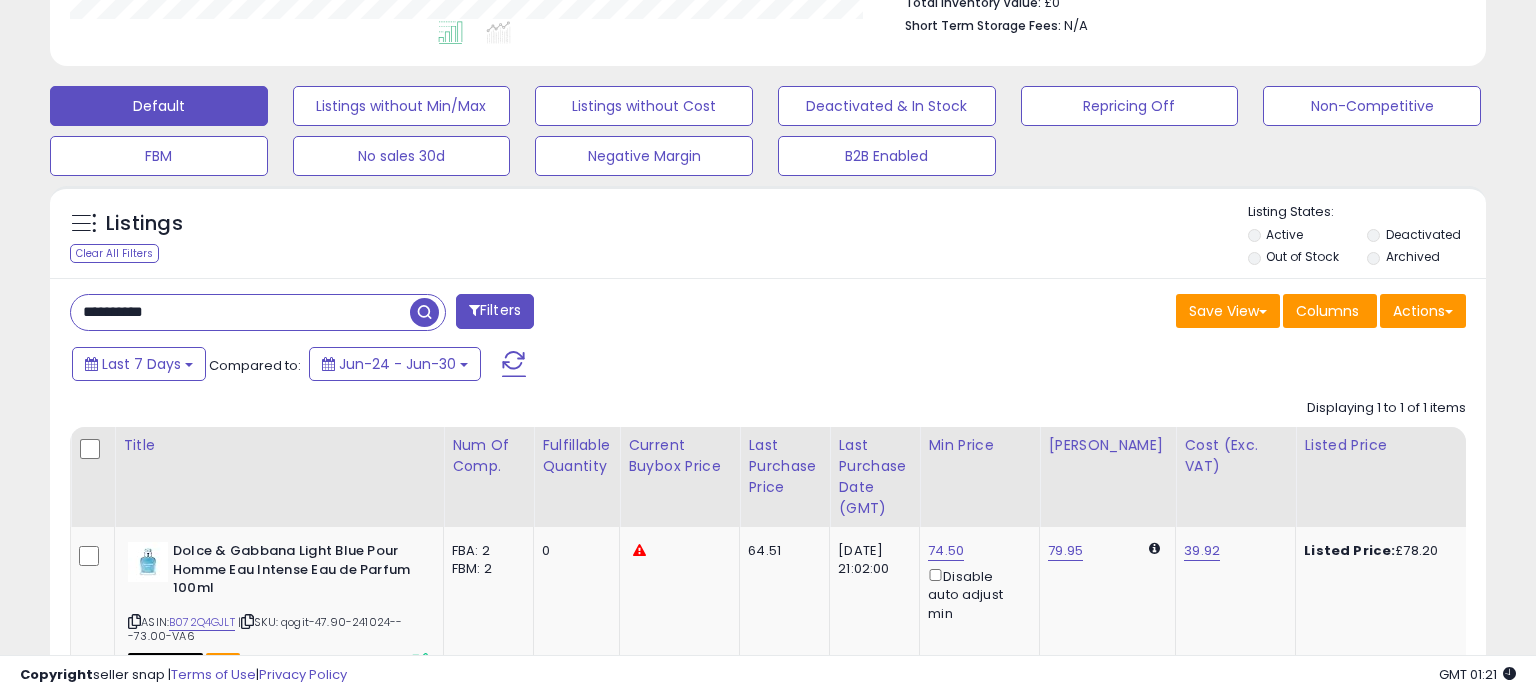 scroll, scrollTop: 999589, scrollLeft: 999168, axis: both 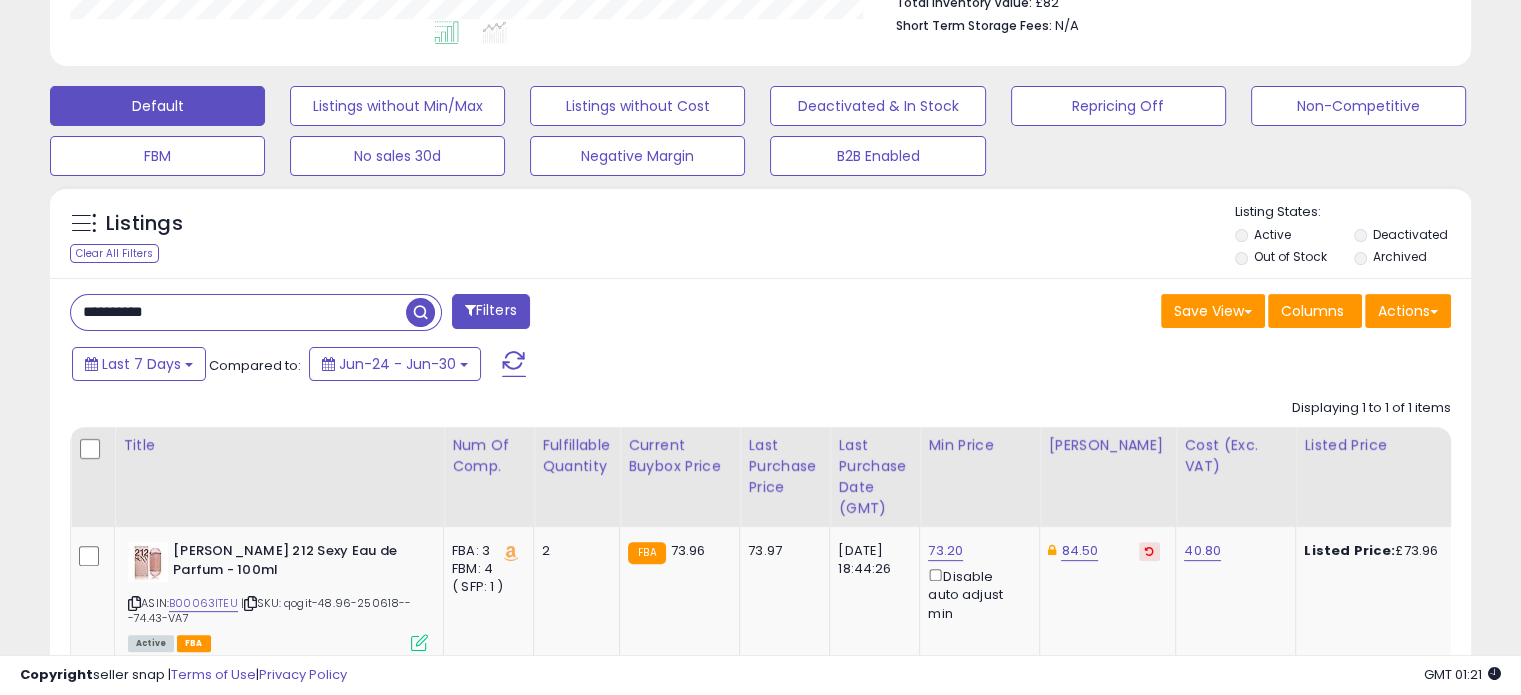 click on "**********" at bounding box center (238, 312) 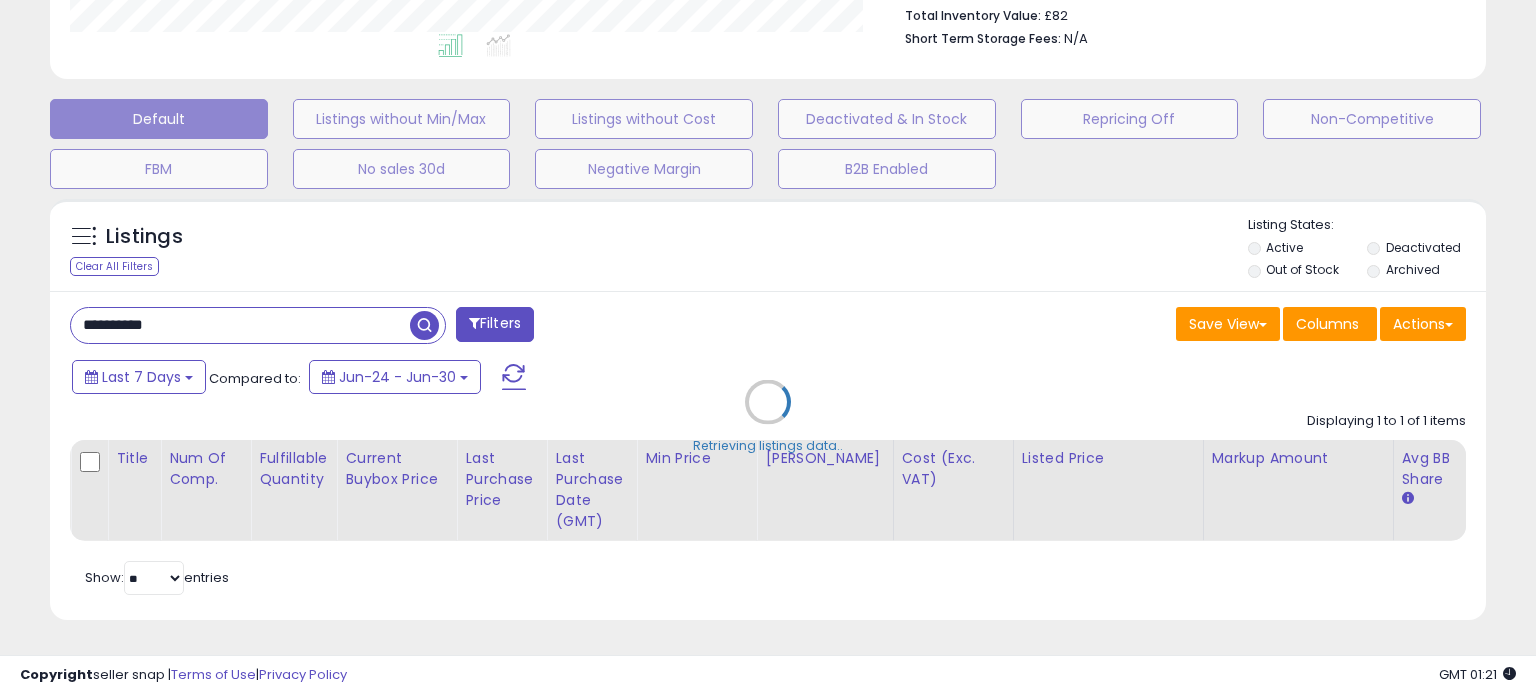 scroll, scrollTop: 999589, scrollLeft: 999168, axis: both 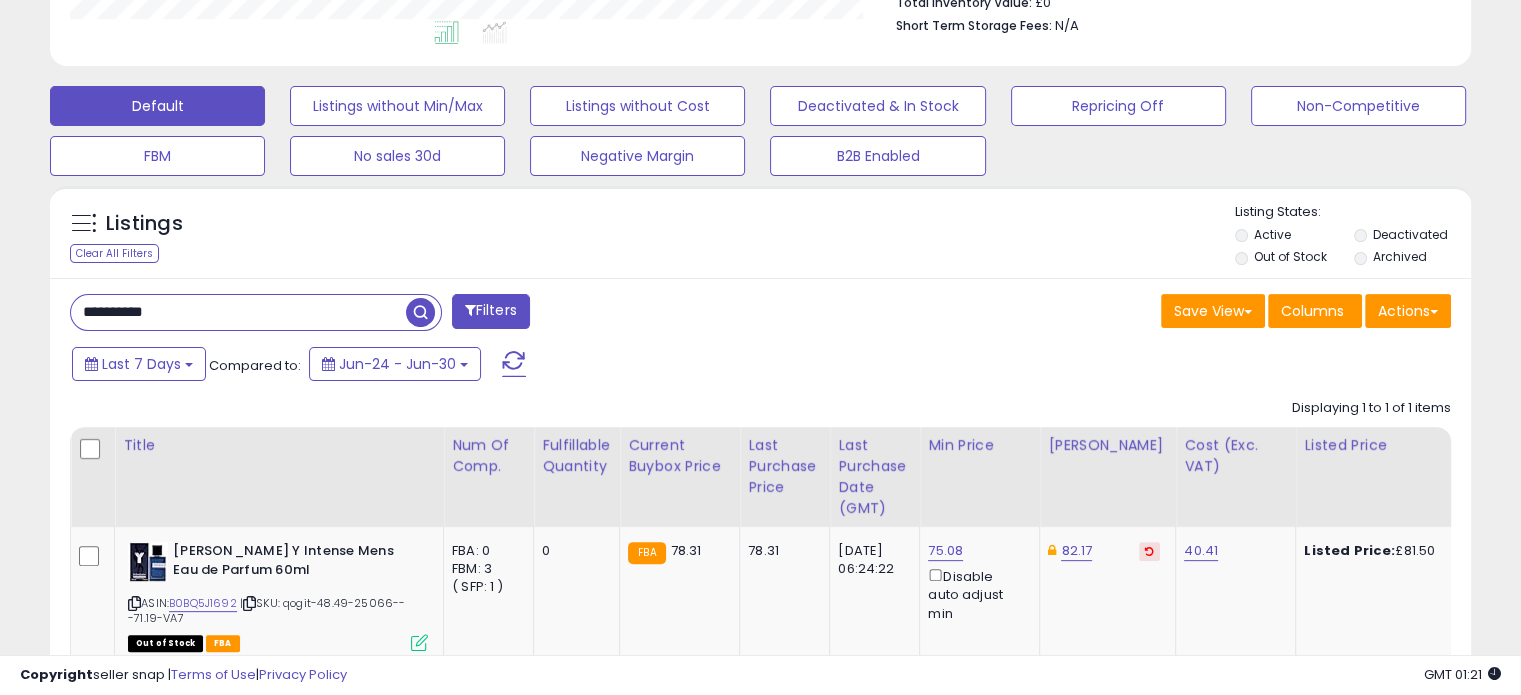 click on "**********" at bounding box center [238, 312] 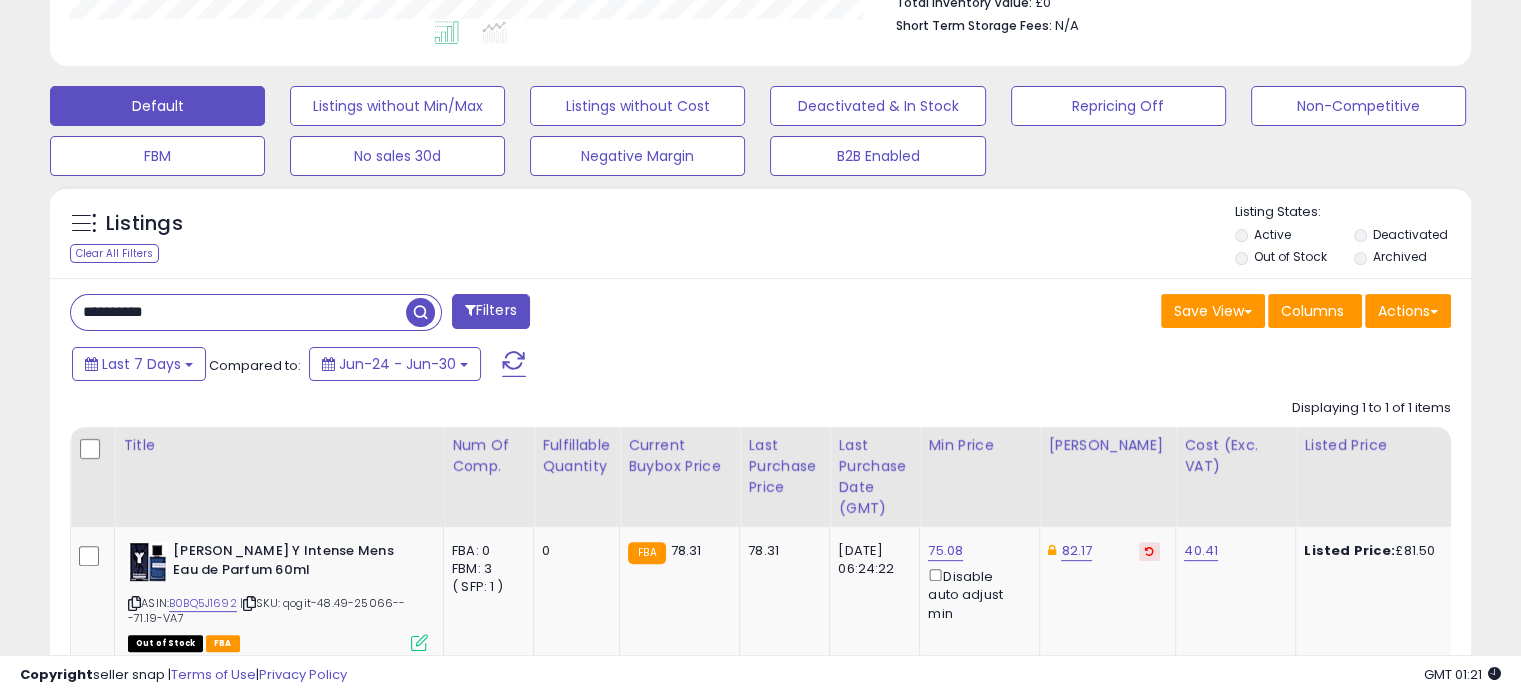 click on "**********" at bounding box center (238, 312) 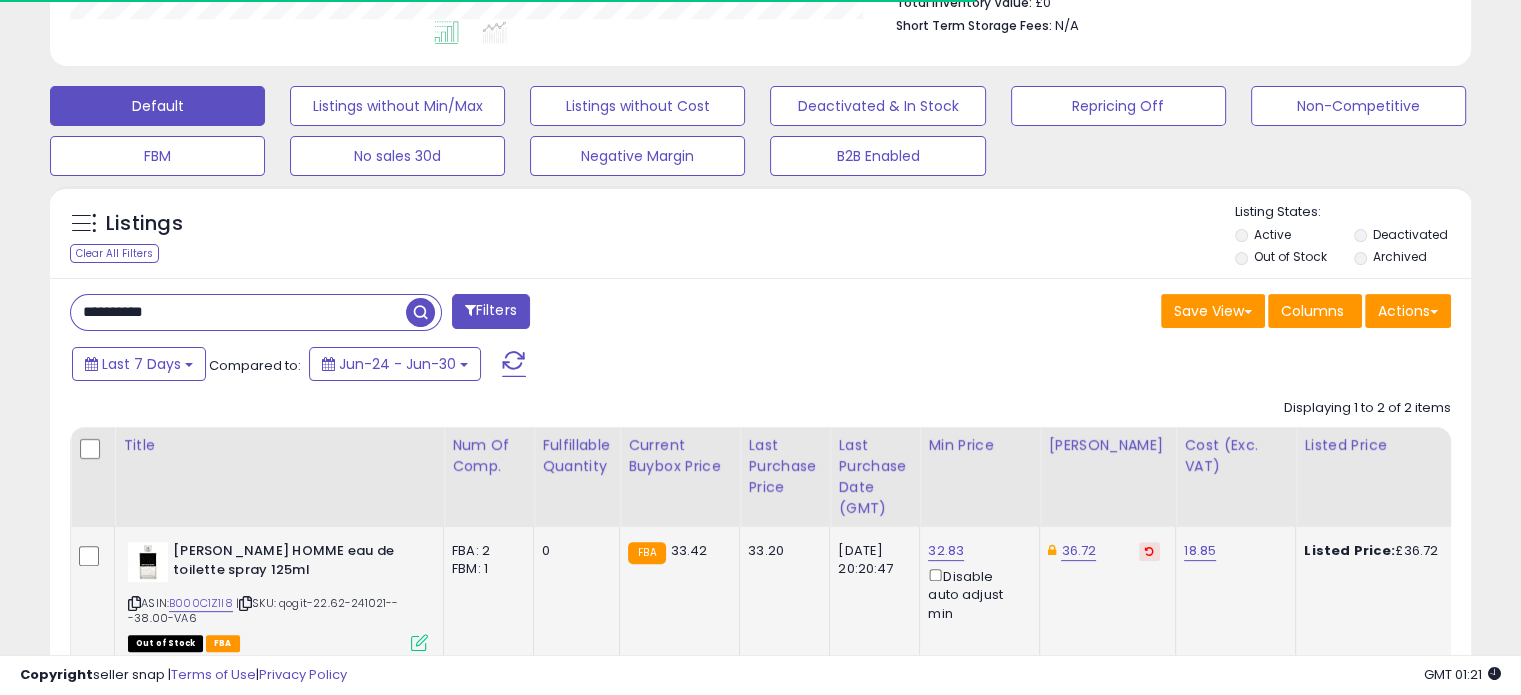 scroll, scrollTop: 409, scrollLeft: 822, axis: both 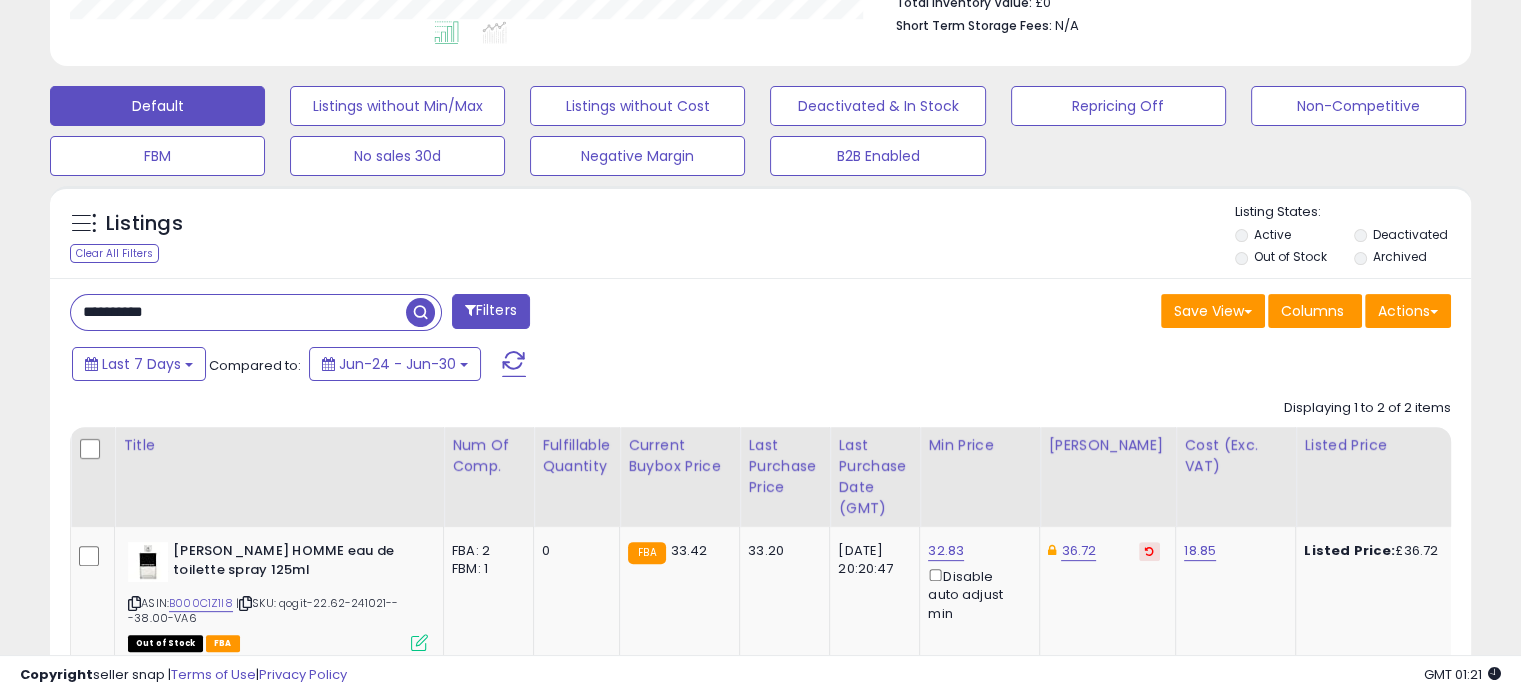 click on "**********" at bounding box center [238, 312] 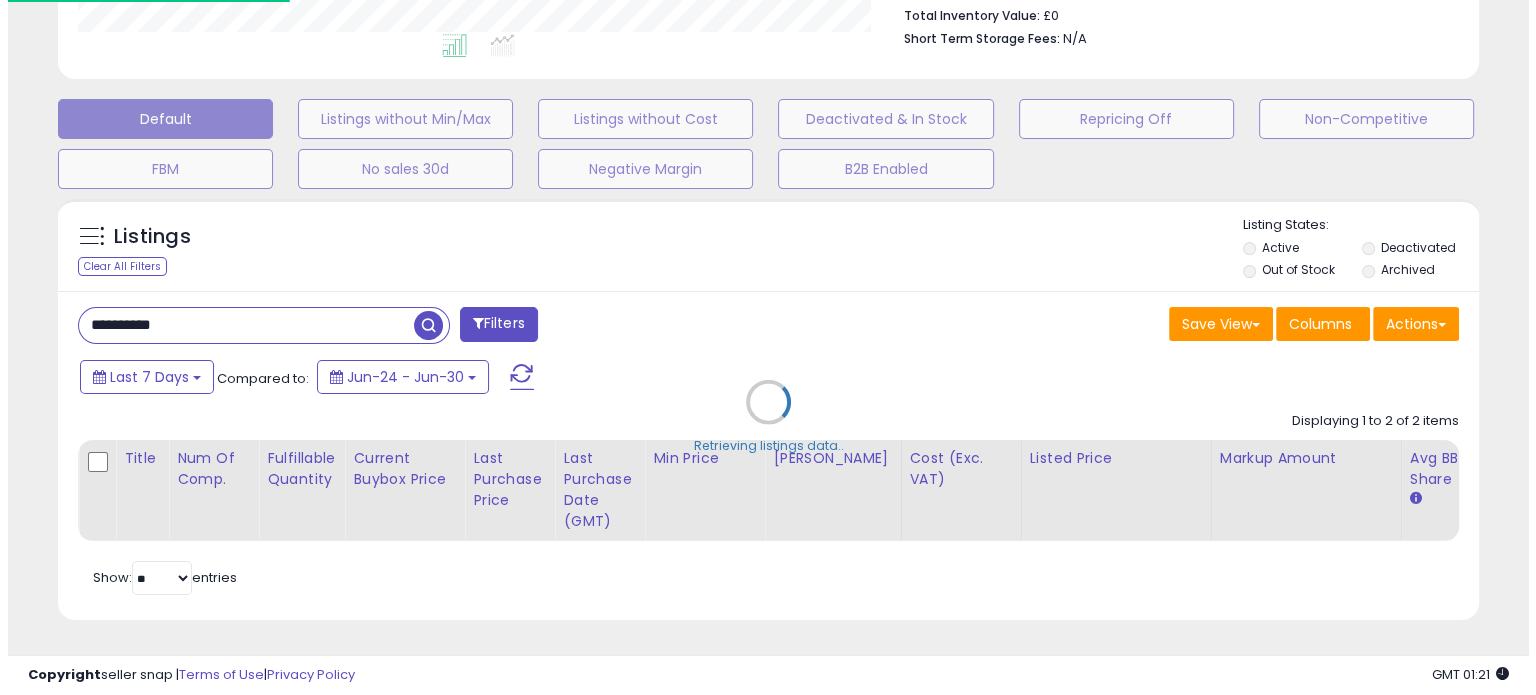 scroll, scrollTop: 999589, scrollLeft: 999168, axis: both 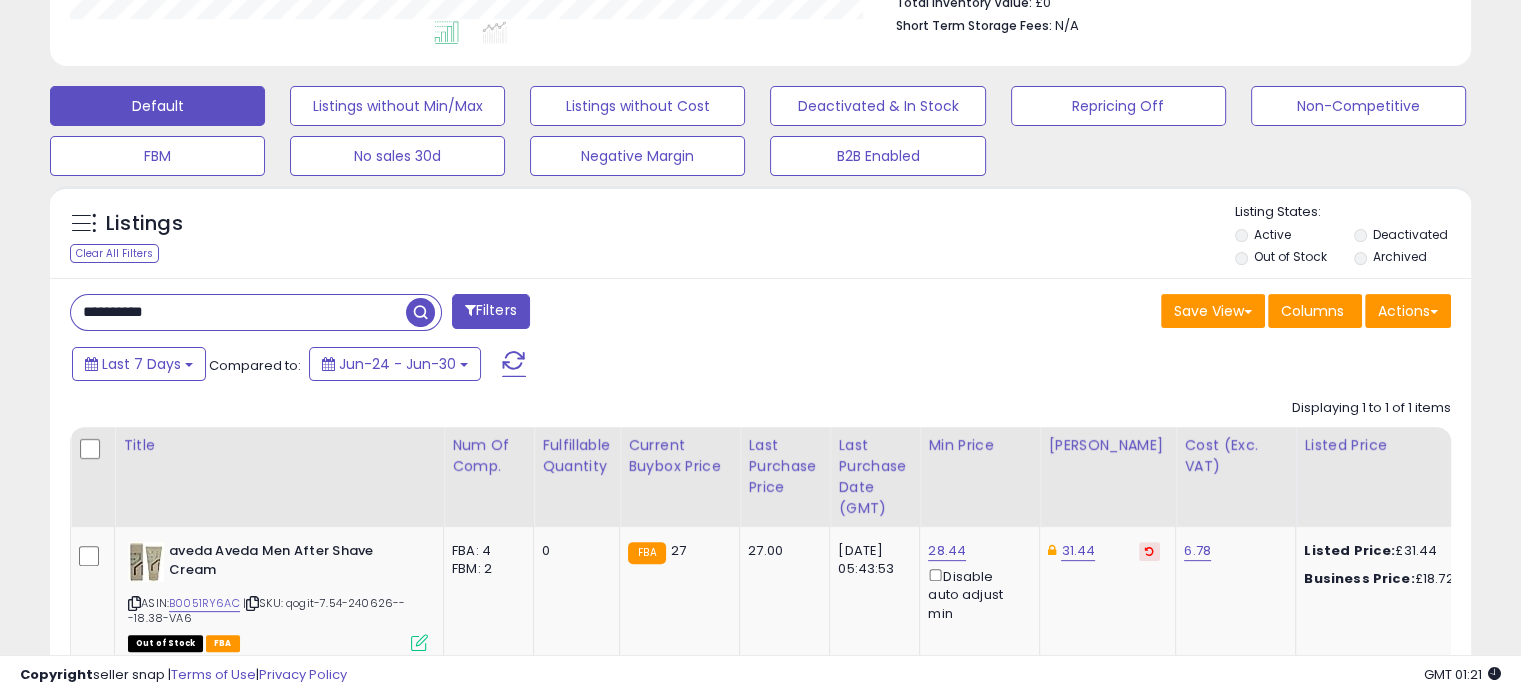 click on "**********" at bounding box center (238, 312) 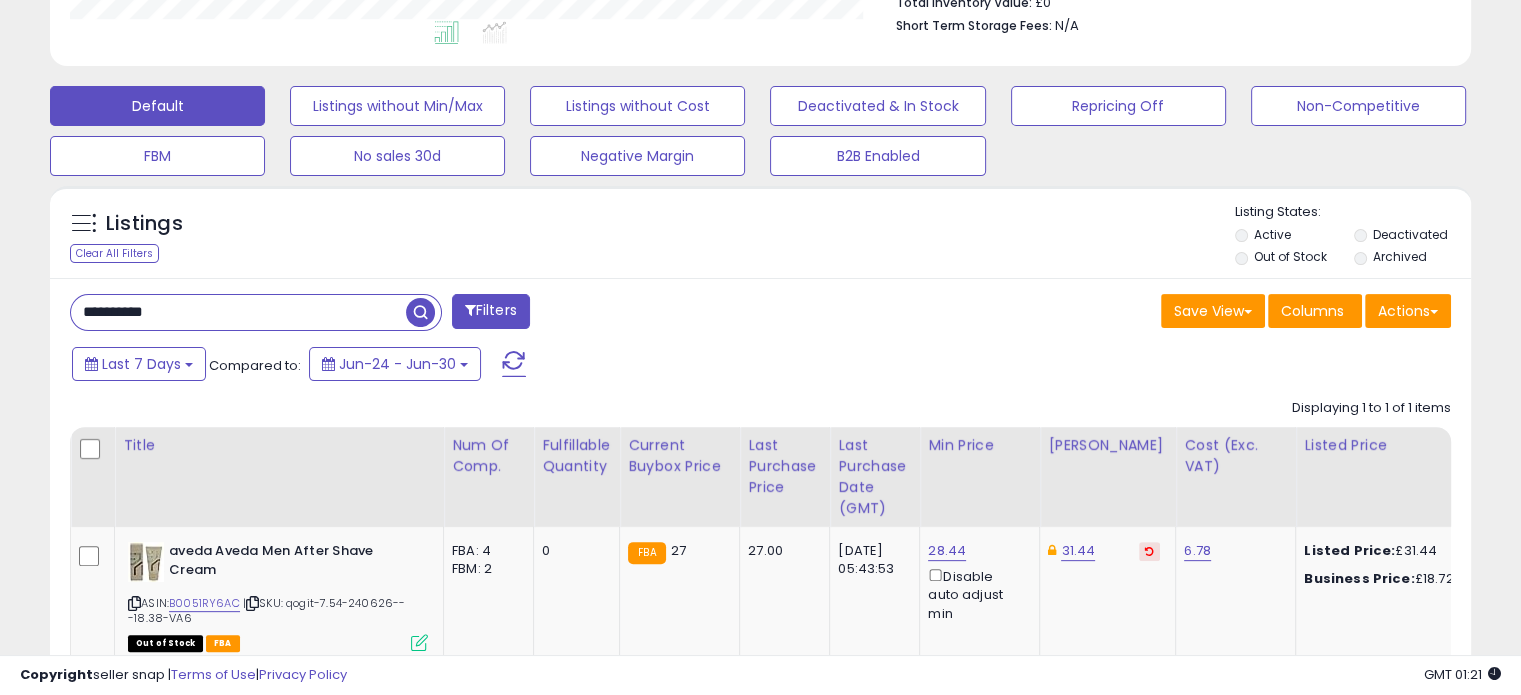paste 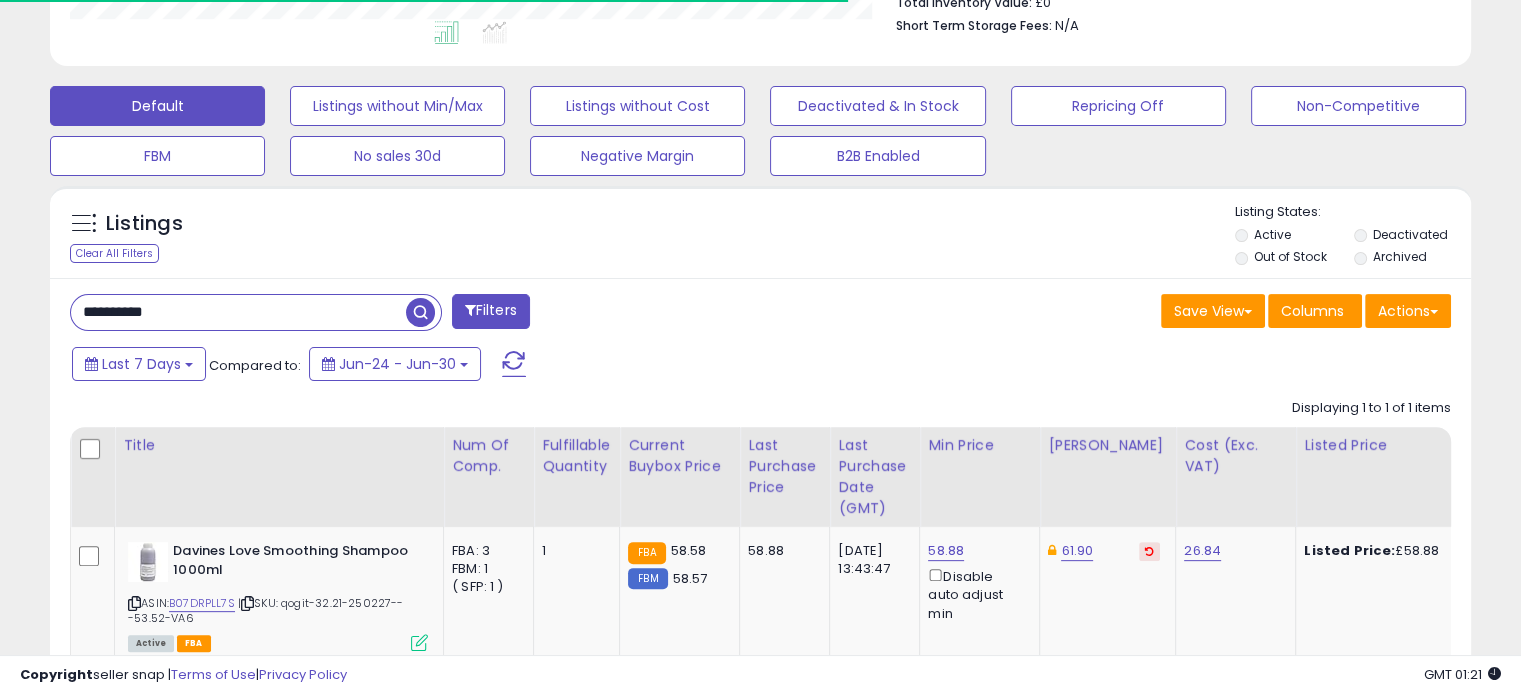 scroll, scrollTop: 409, scrollLeft: 822, axis: both 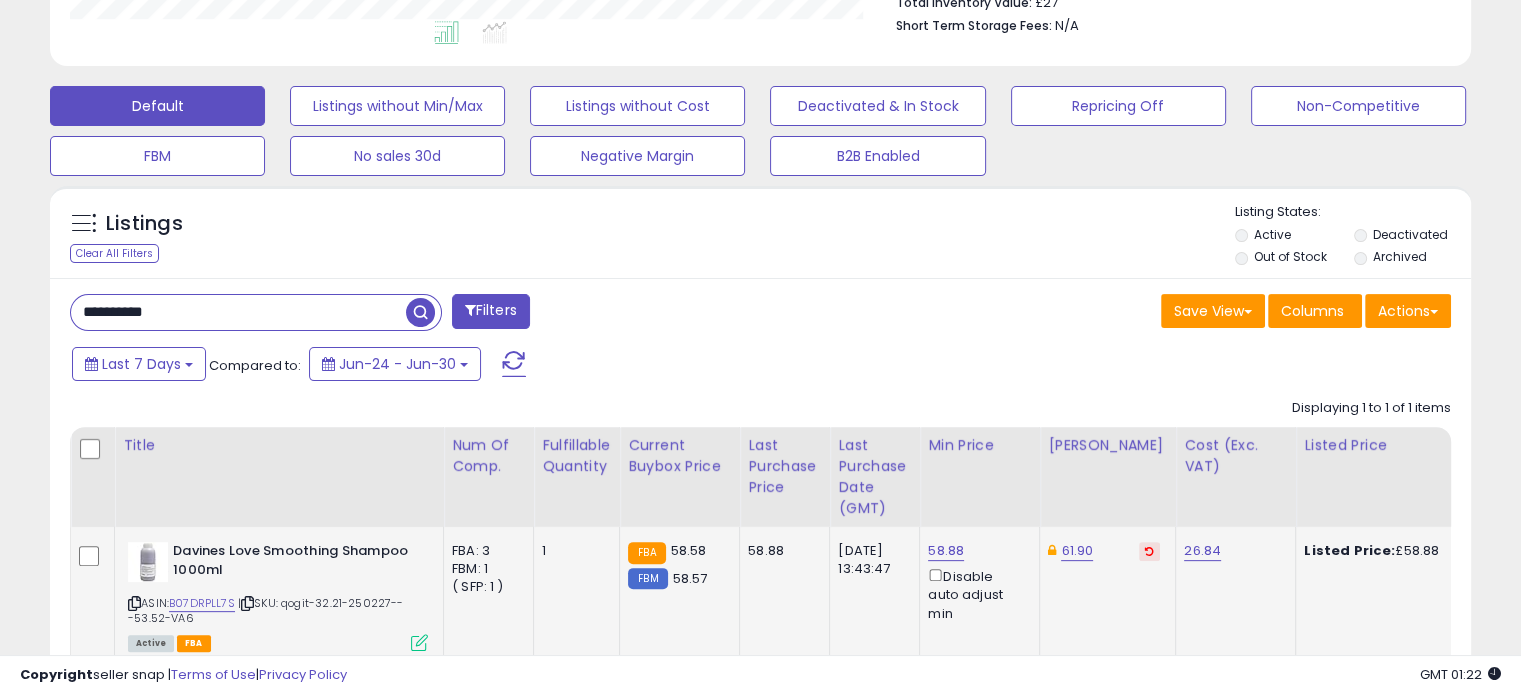 click at bounding box center (1149, 551) 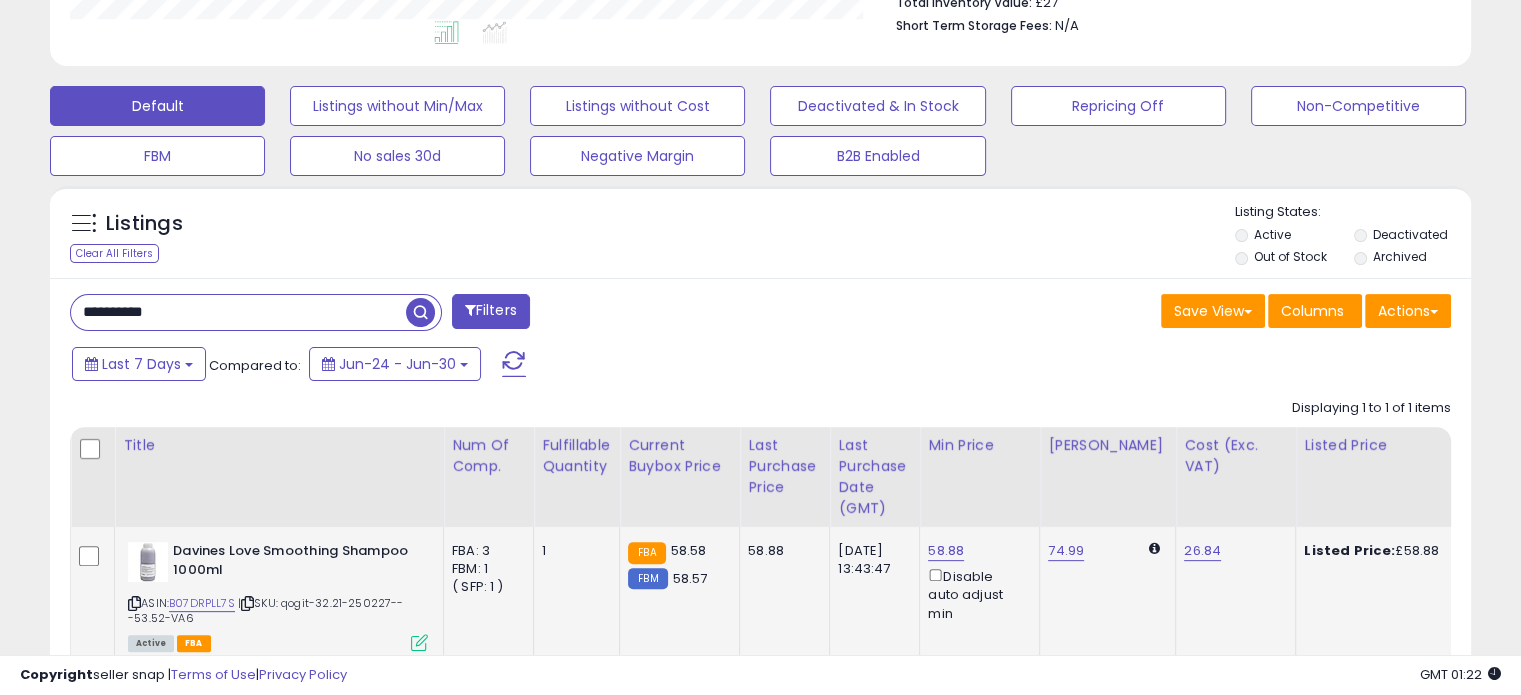 click on "**********" at bounding box center [238, 312] 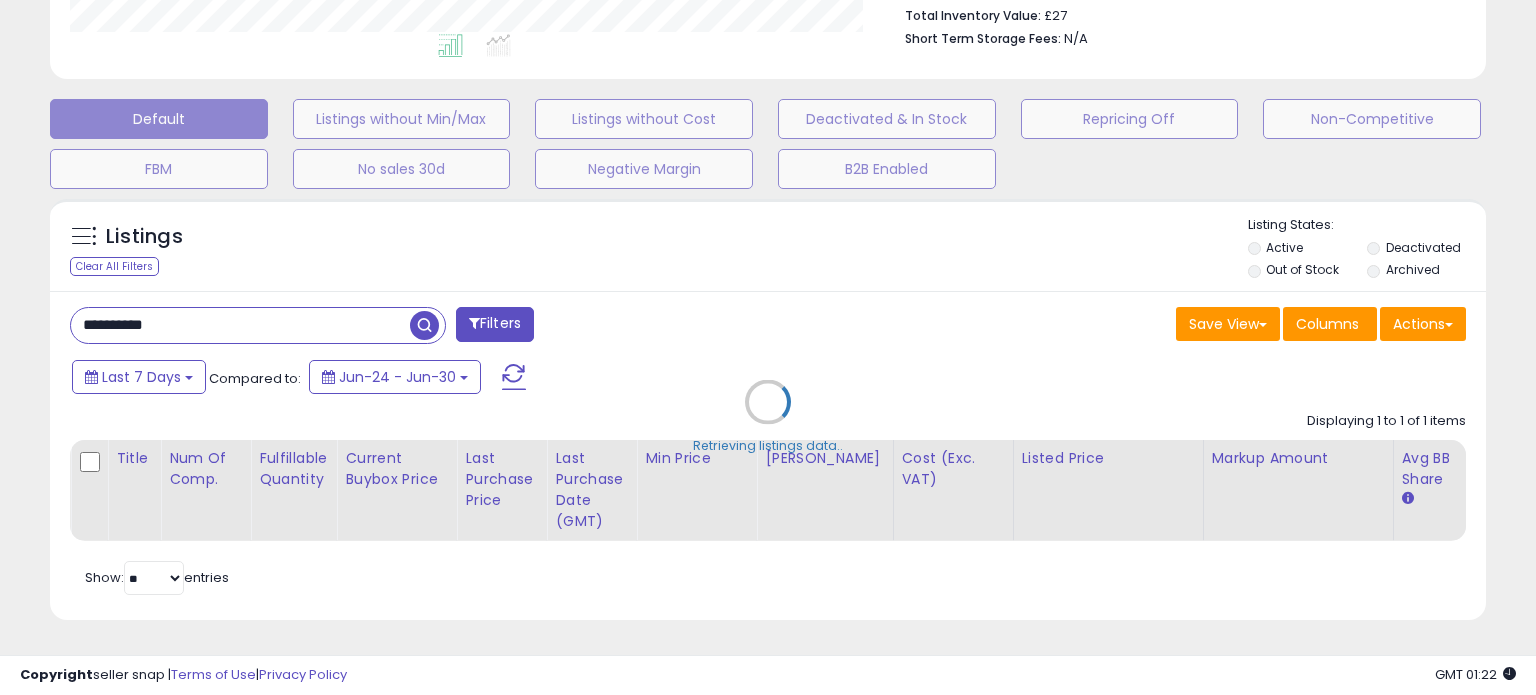 scroll, scrollTop: 999589, scrollLeft: 999168, axis: both 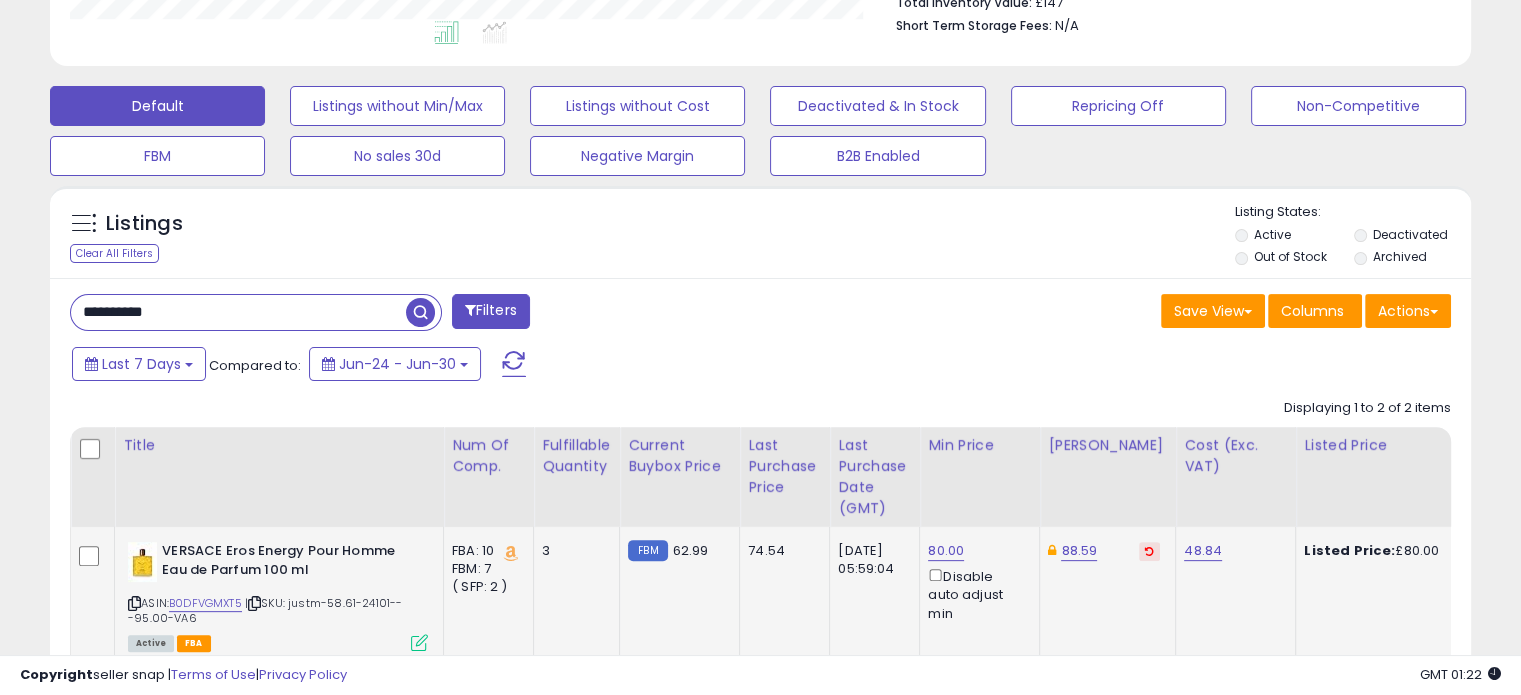 click at bounding box center [1149, 551] 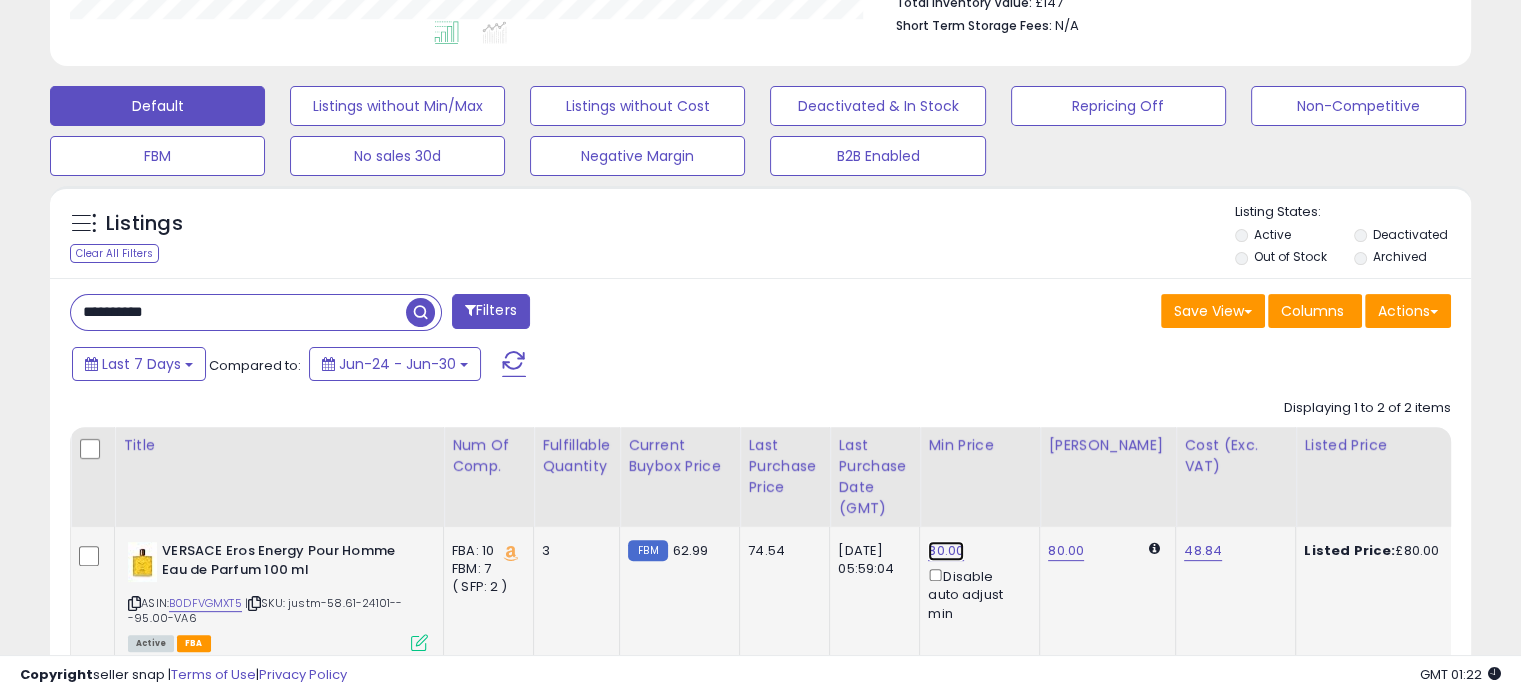click on "80.00" at bounding box center [946, 551] 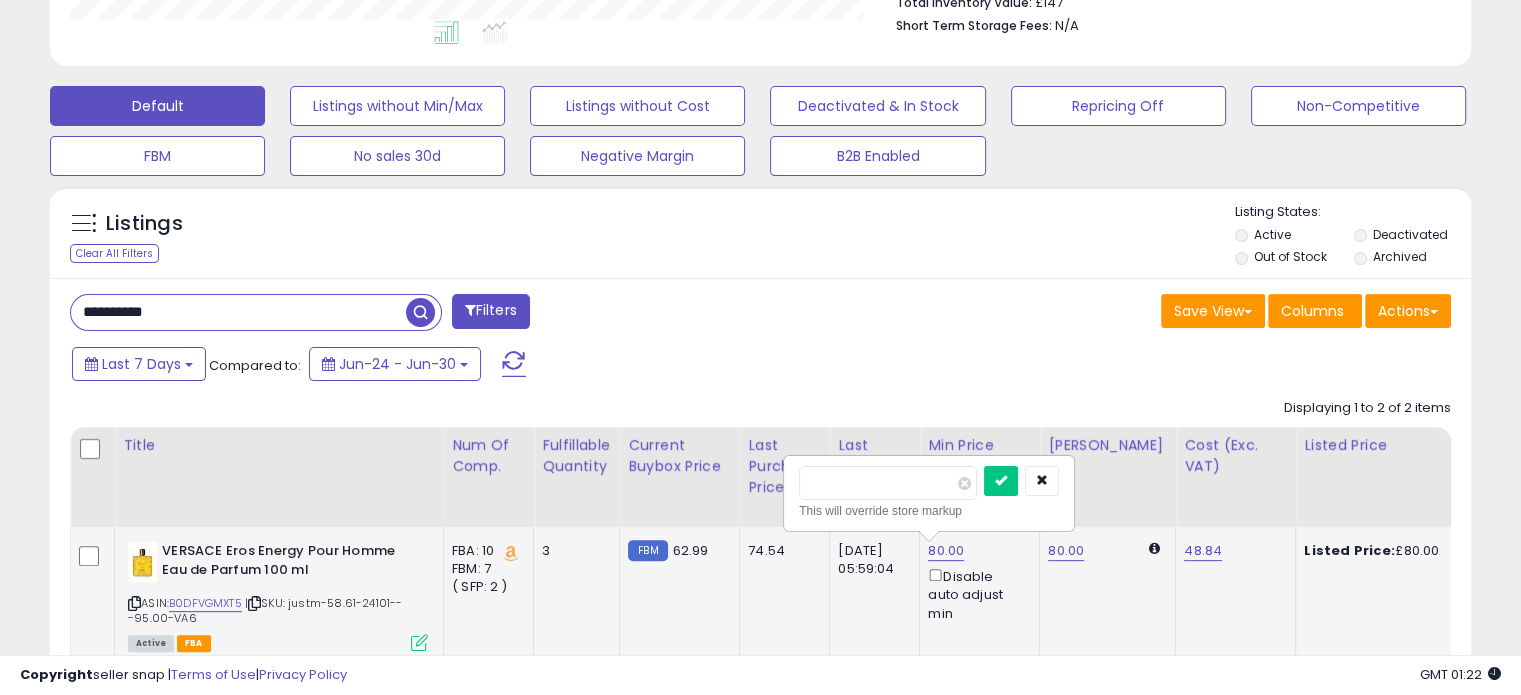 drag, startPoint x: 857, startPoint y: 476, endPoint x: 784, endPoint y: 482, distance: 73.24616 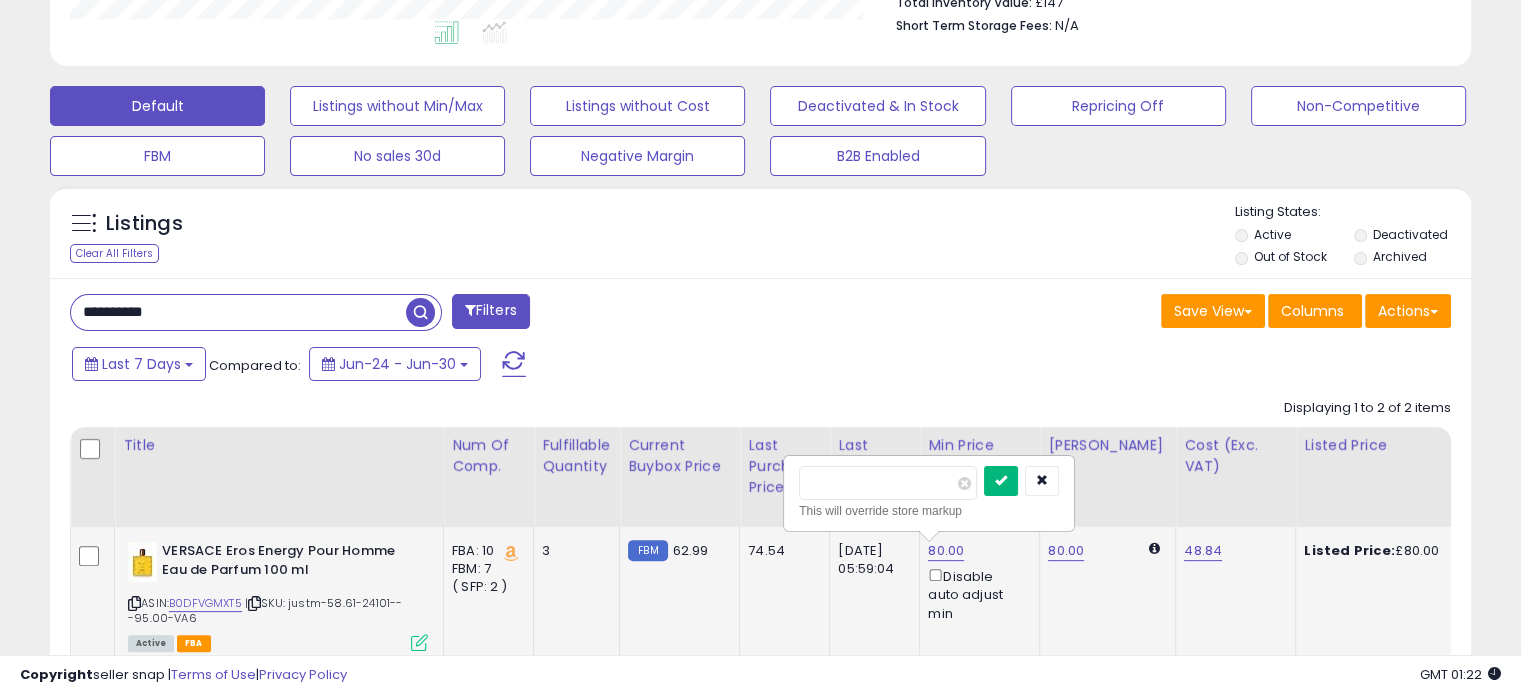 type on "**" 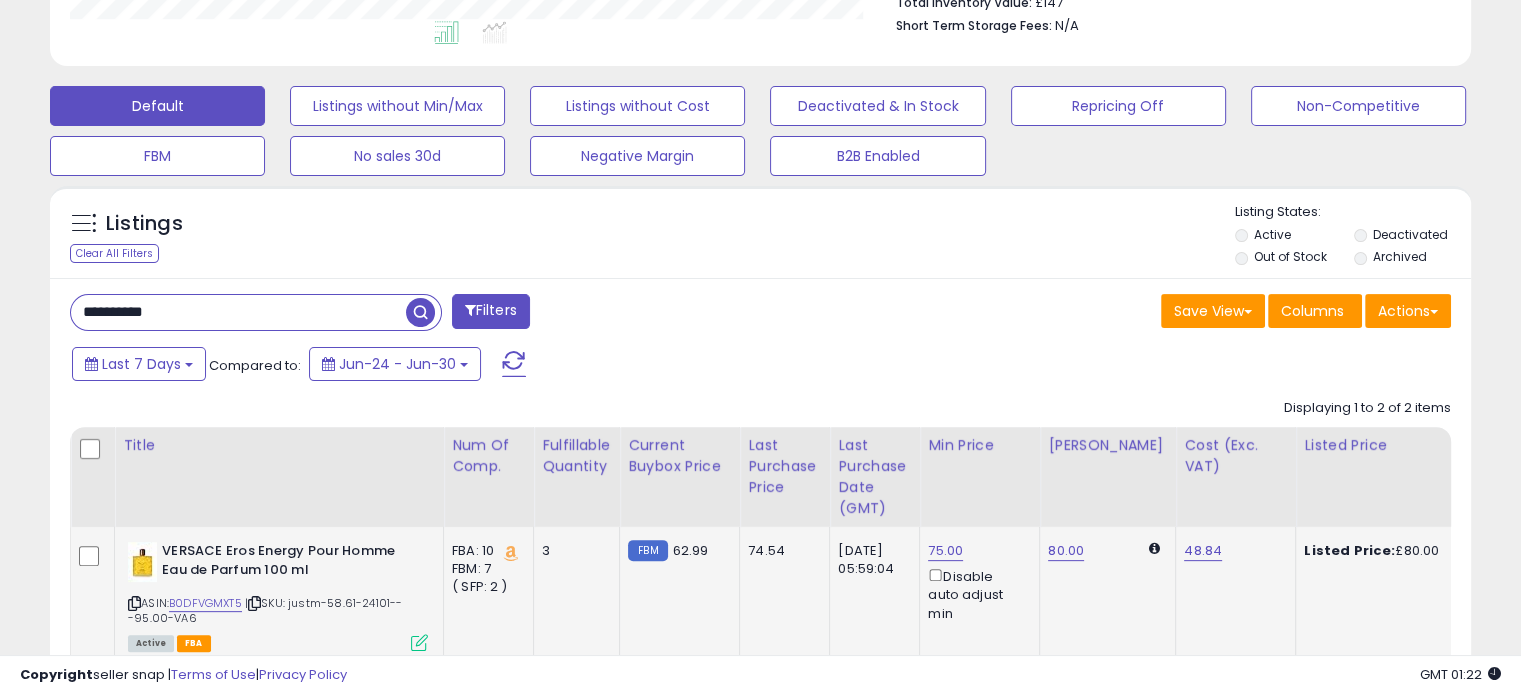 click on "**********" at bounding box center (238, 312) 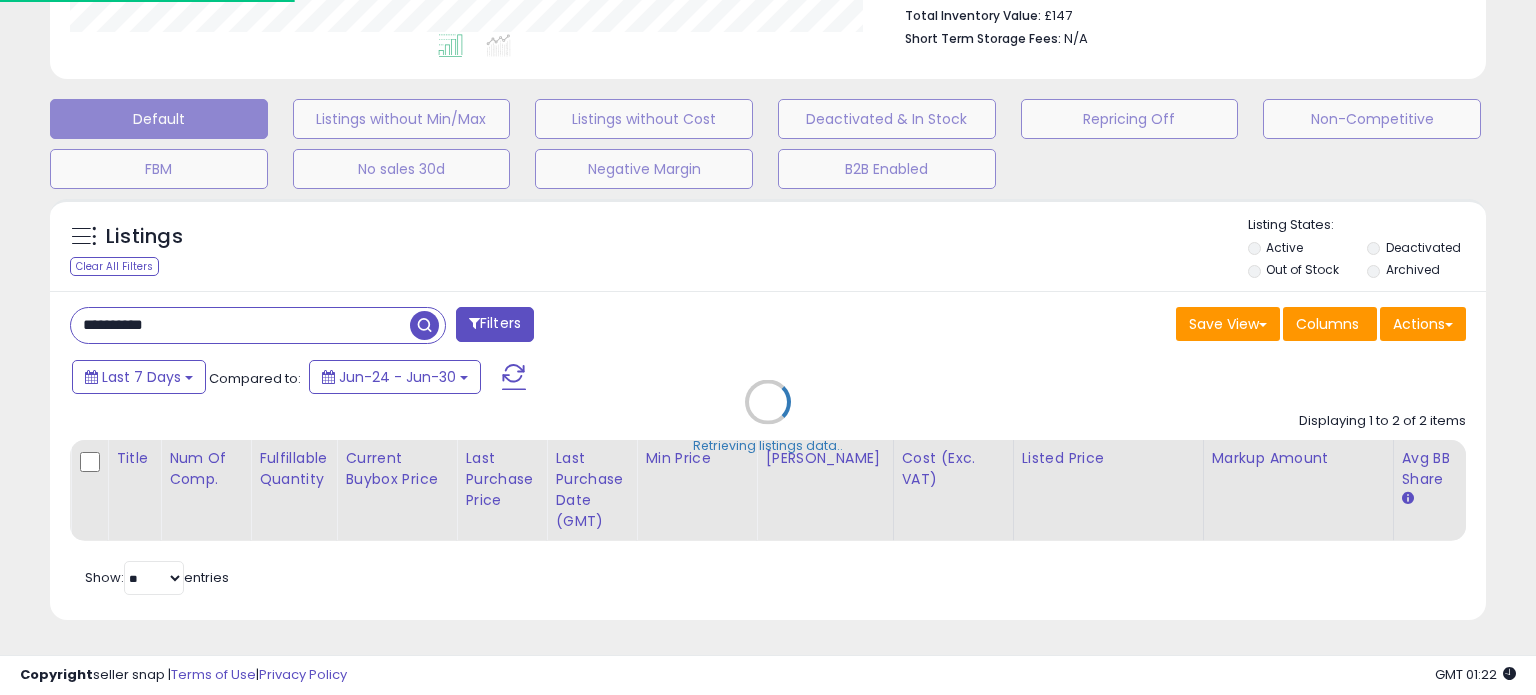 scroll, scrollTop: 999589, scrollLeft: 999168, axis: both 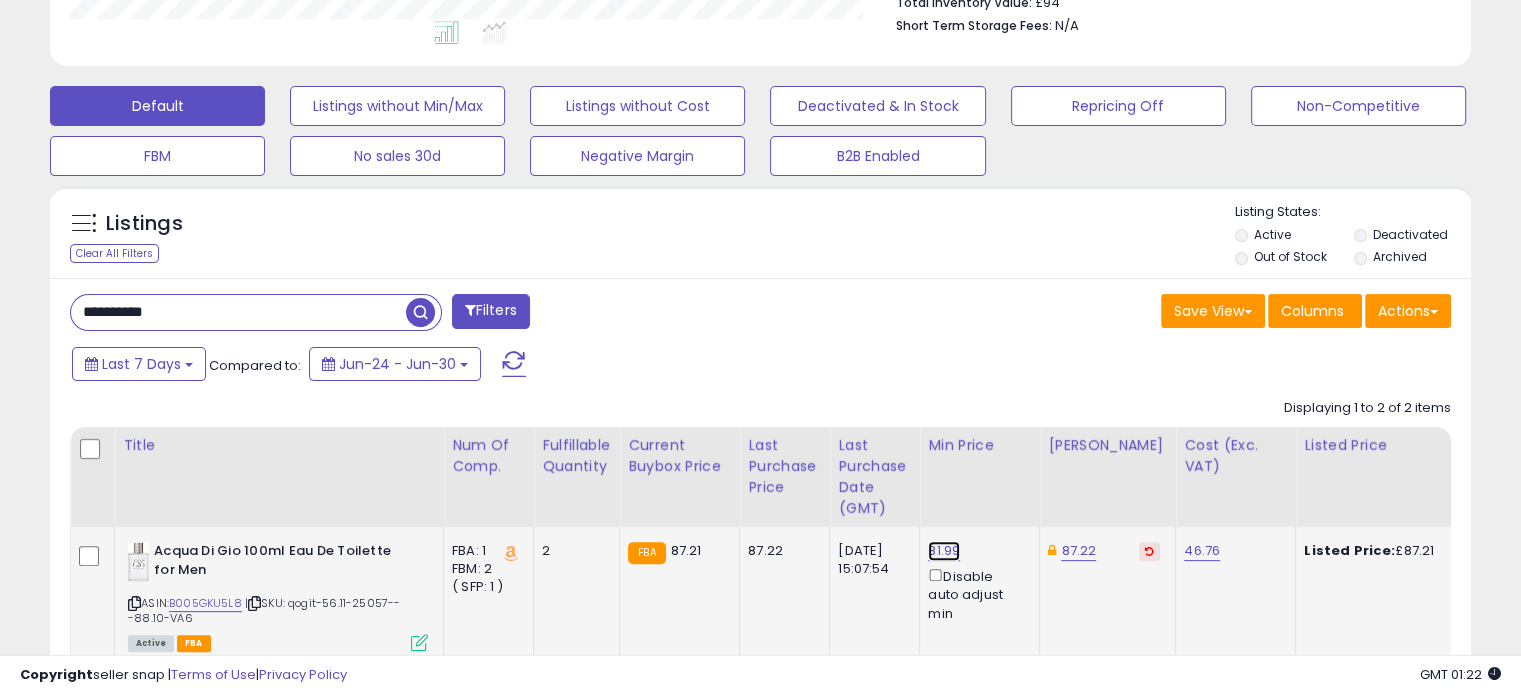 click on "81.99" at bounding box center [944, 551] 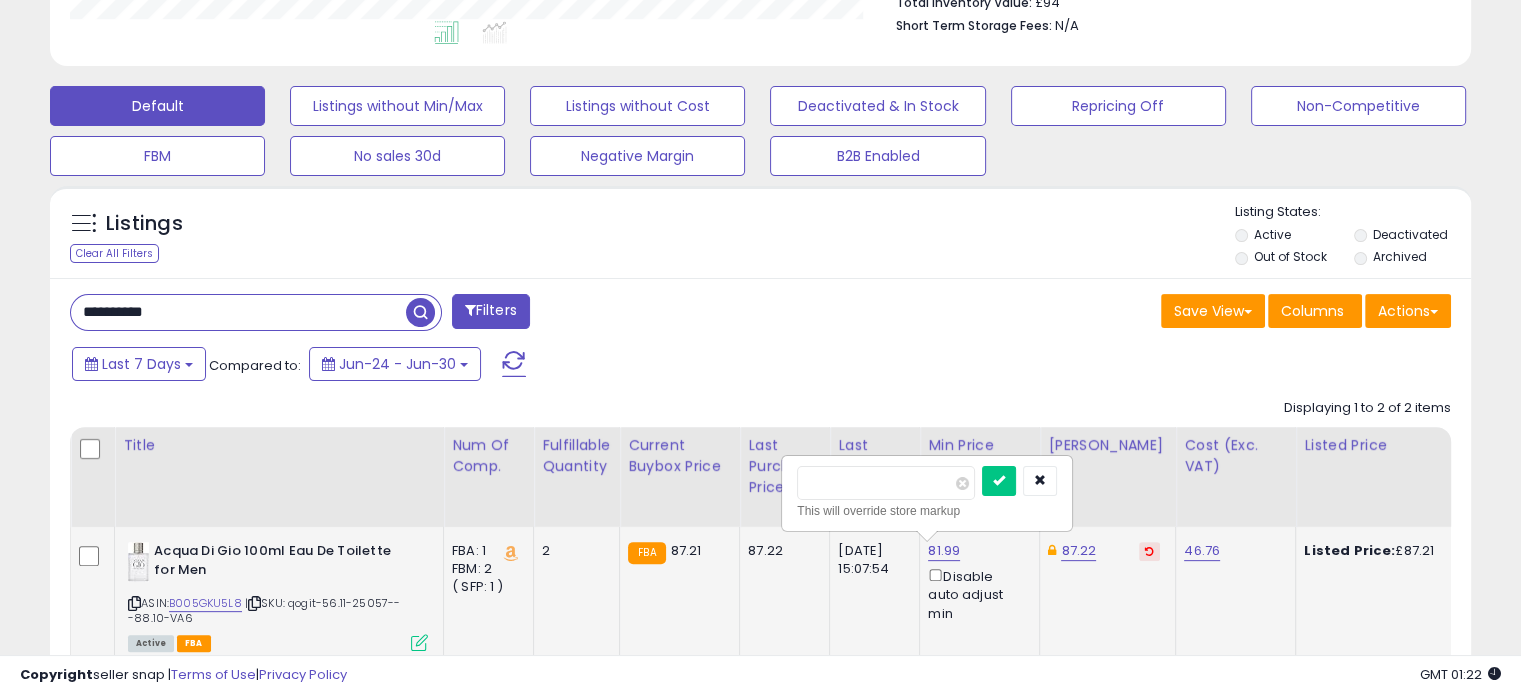 drag, startPoint x: 846, startPoint y: 487, endPoint x: 819, endPoint y: 487, distance: 27 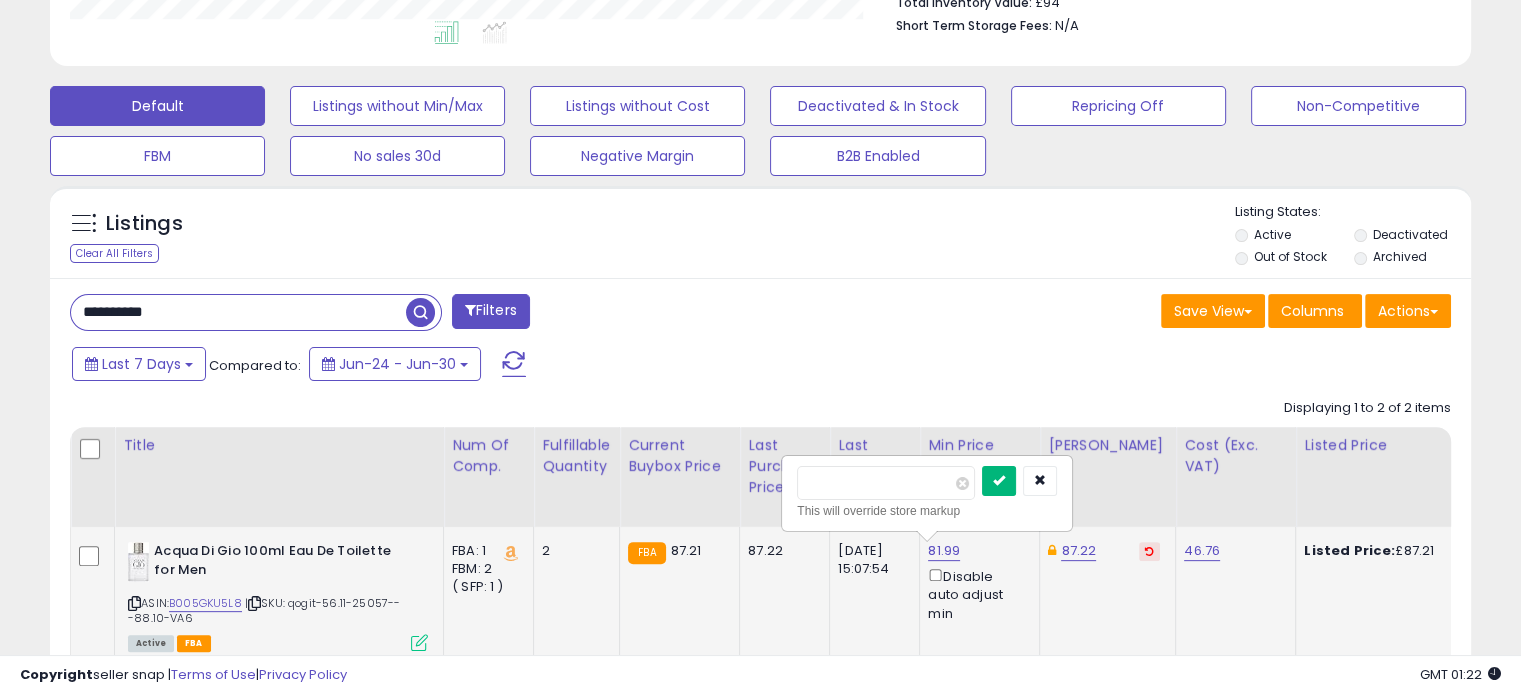 type on "*****" 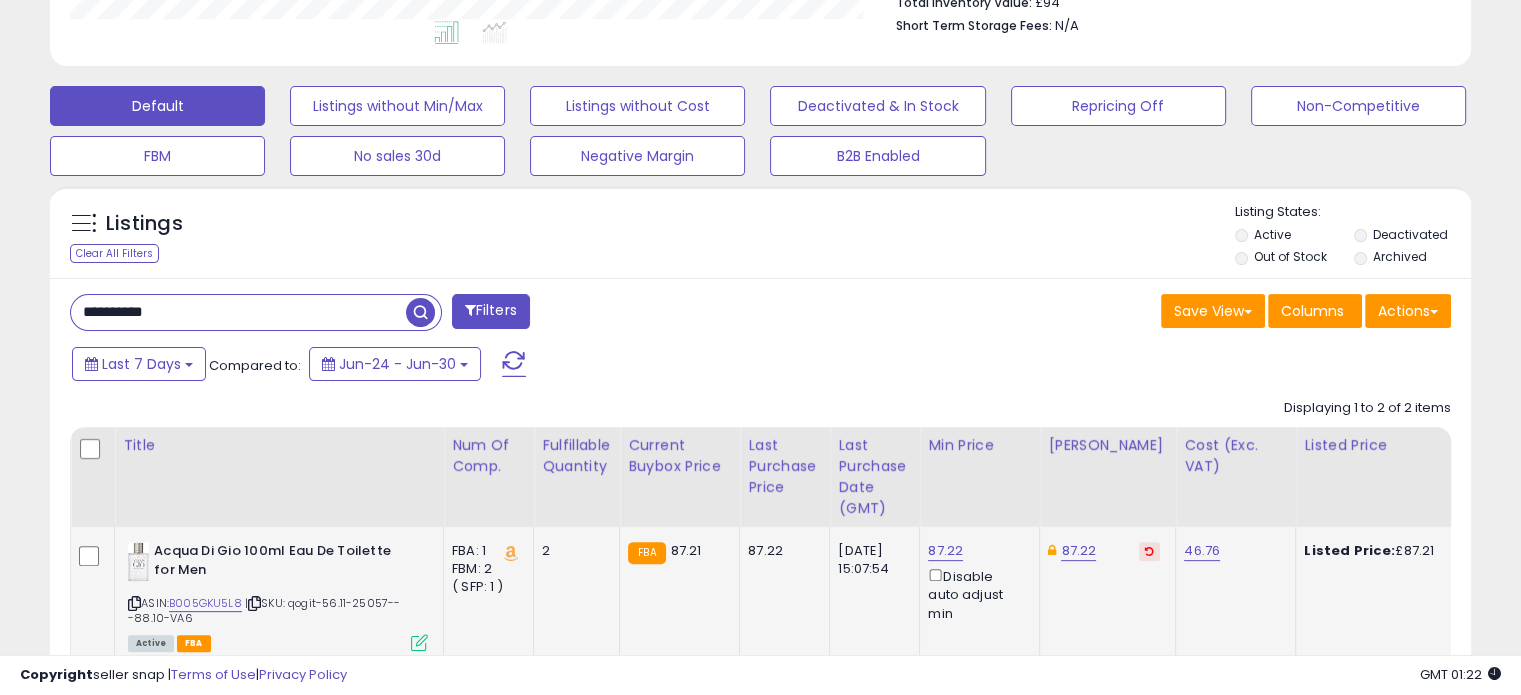 click at bounding box center [1149, 551] 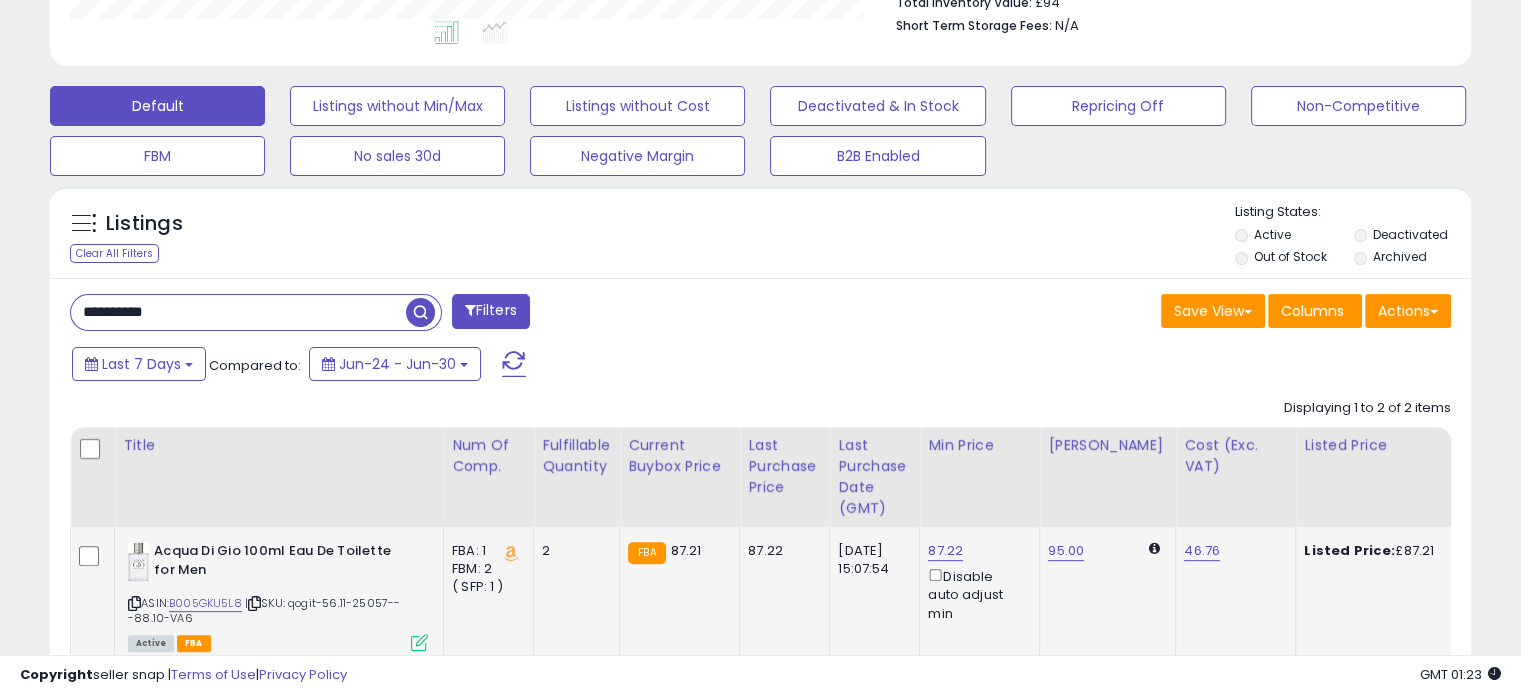 click on "**********" at bounding box center (238, 312) 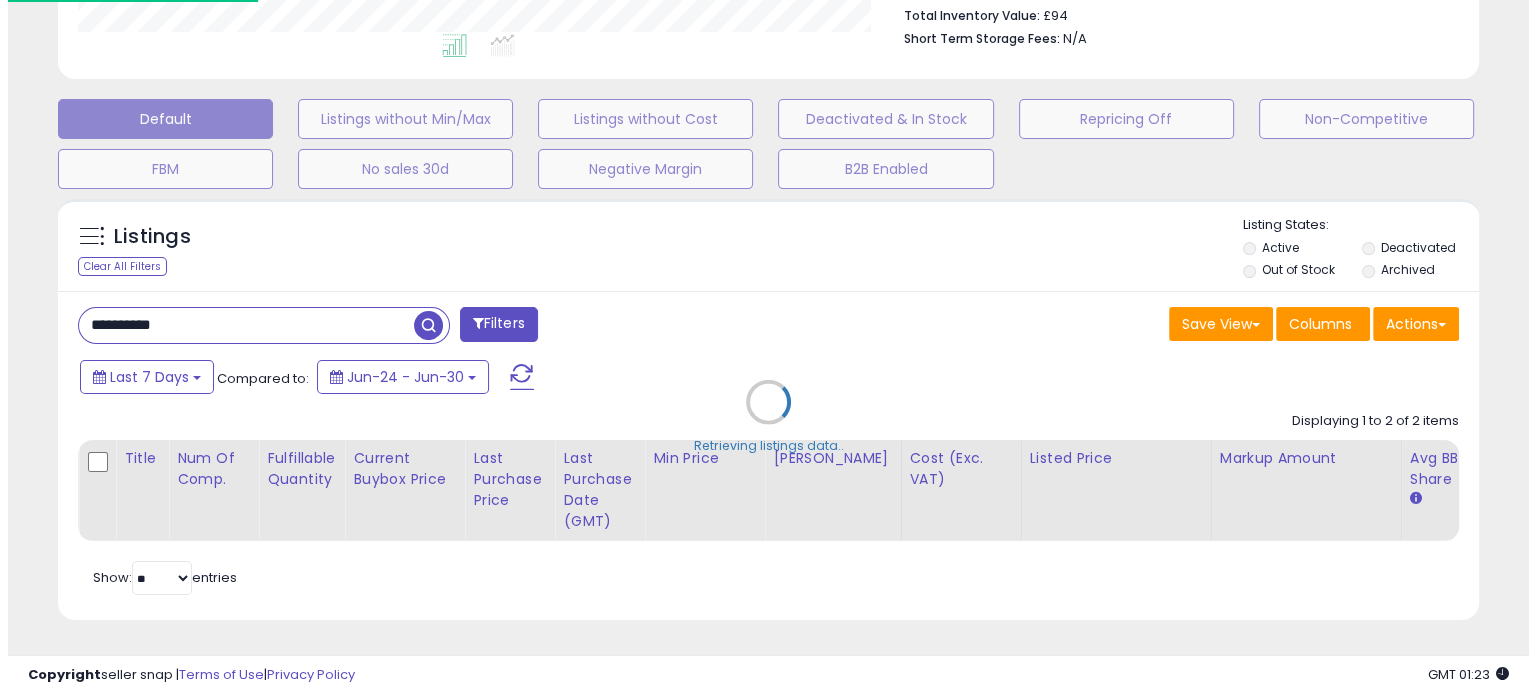 scroll, scrollTop: 999589, scrollLeft: 999168, axis: both 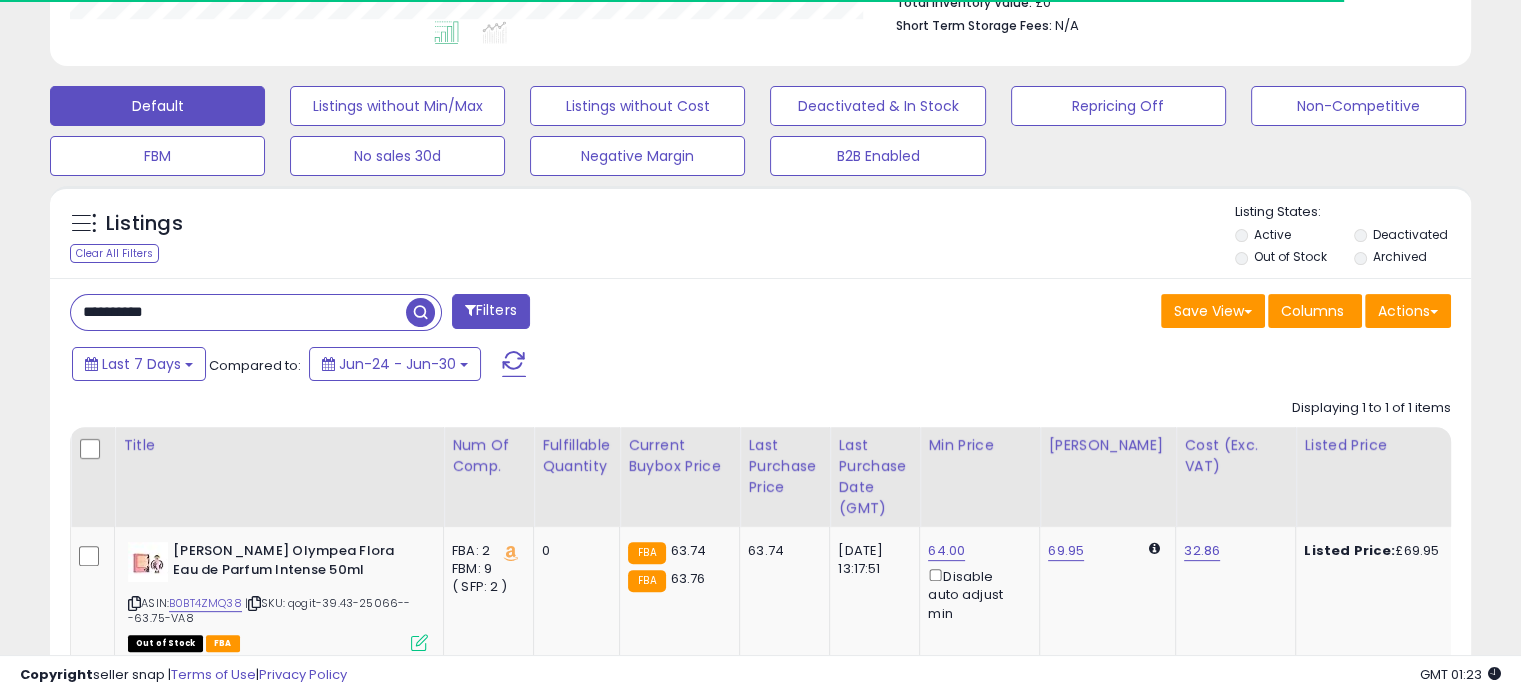 click on "**********" at bounding box center (238, 312) 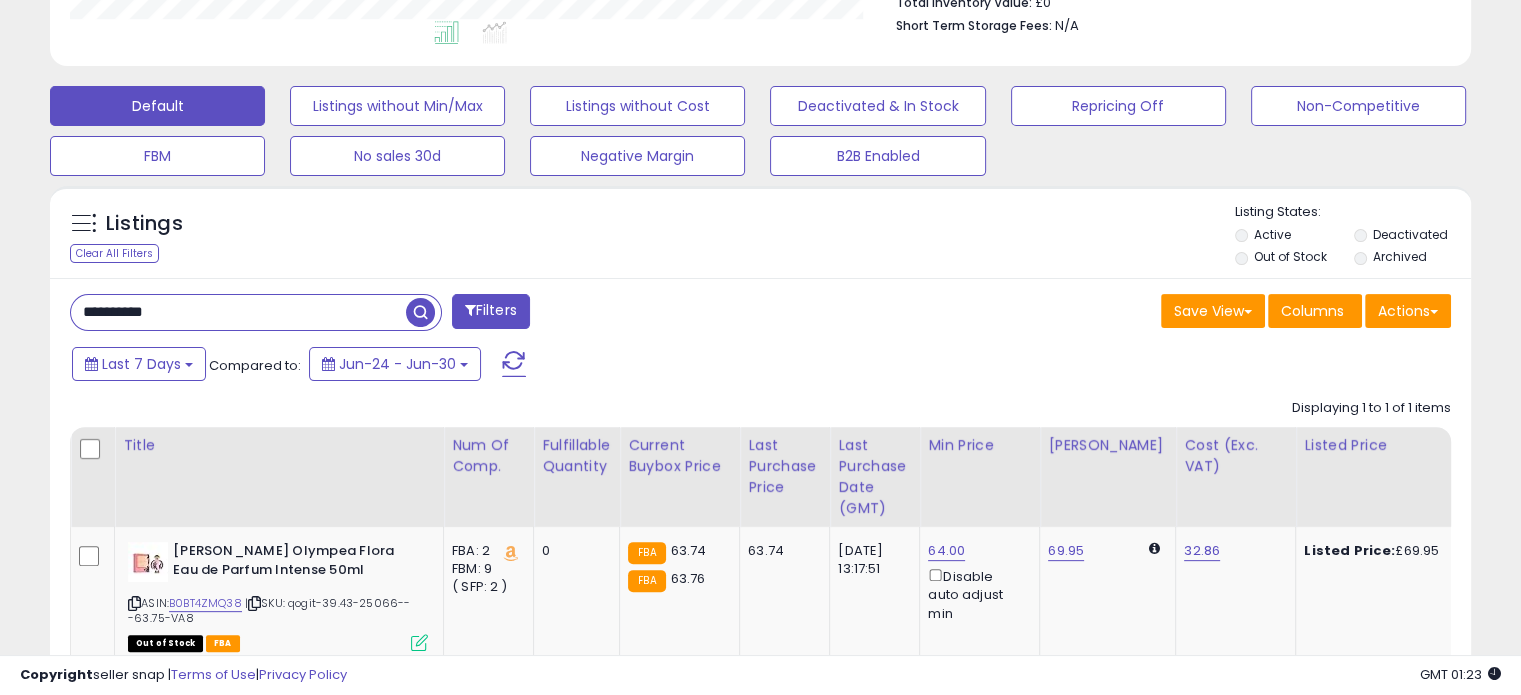 click on "**********" at bounding box center (238, 312) 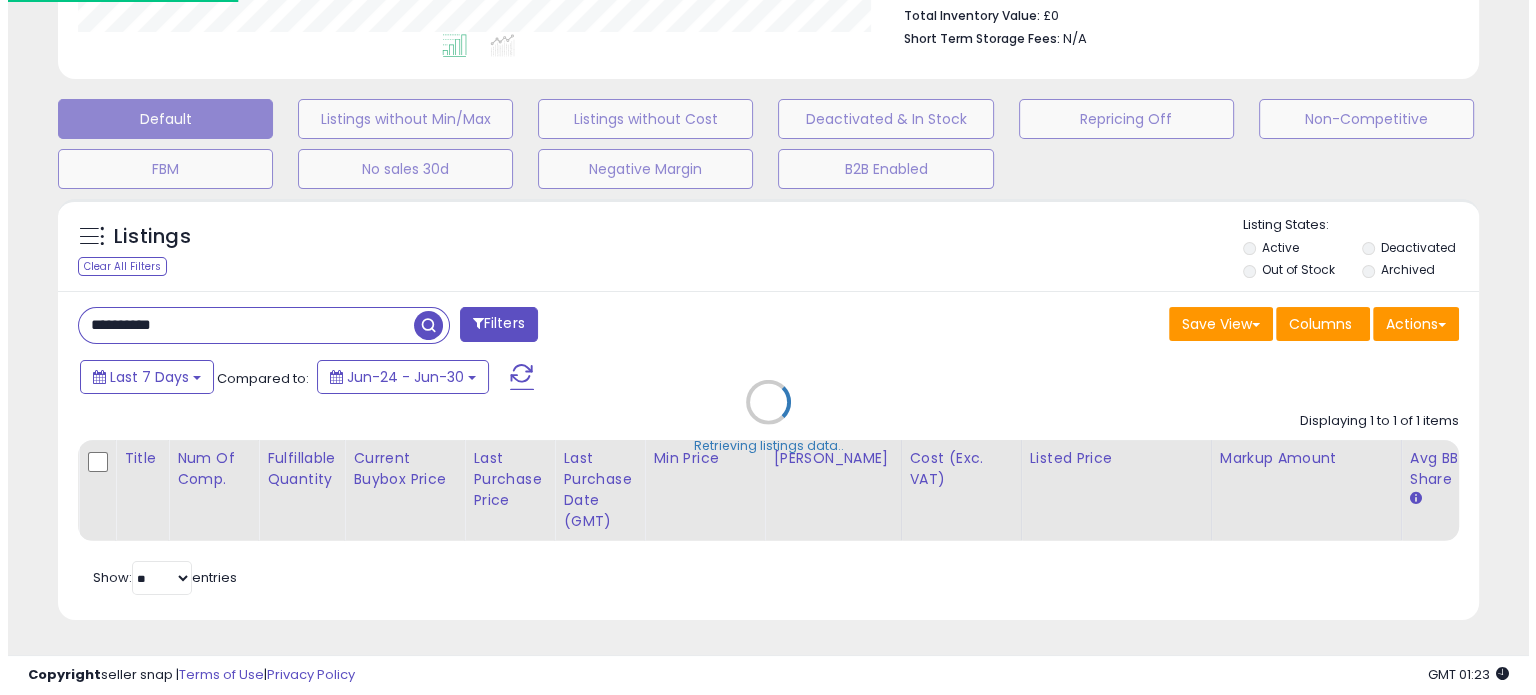scroll, scrollTop: 999589, scrollLeft: 999168, axis: both 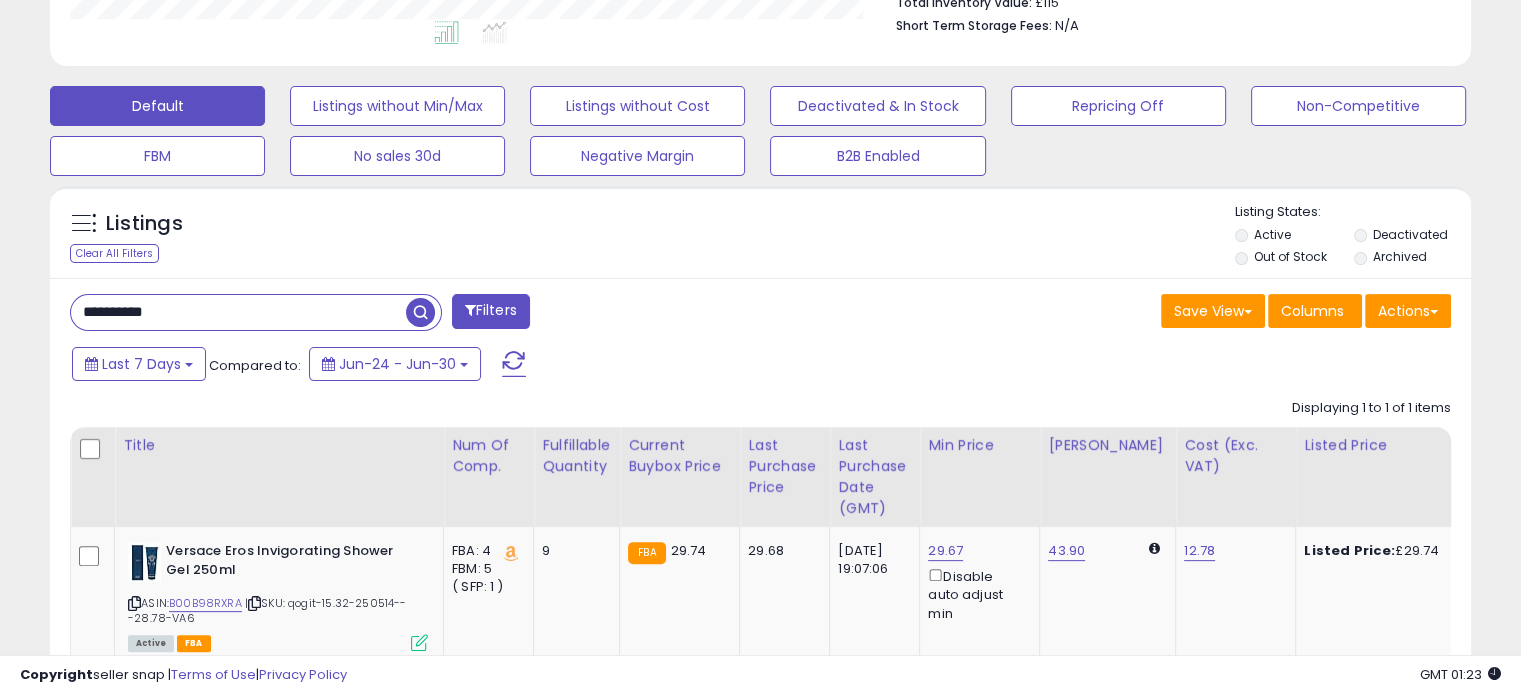 click on "**********" at bounding box center (238, 312) 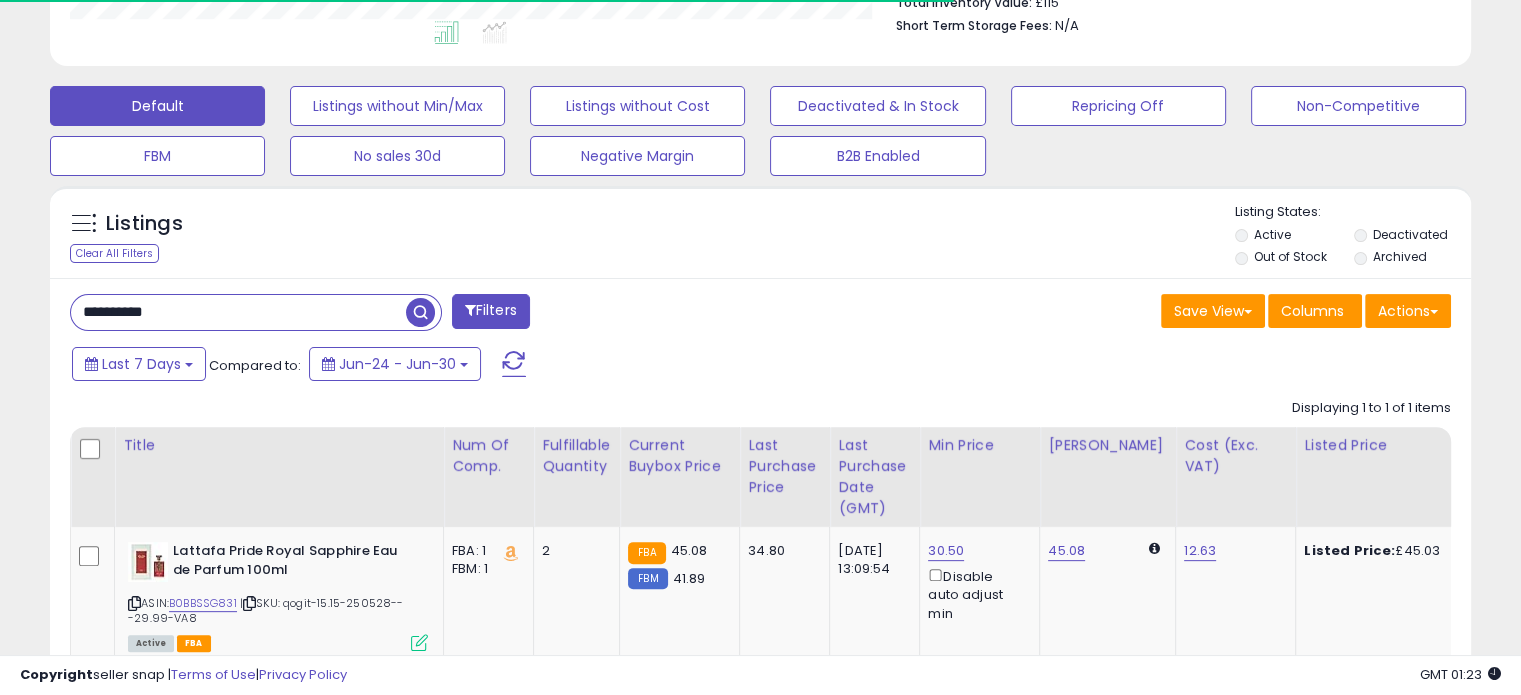 scroll, scrollTop: 409, scrollLeft: 822, axis: both 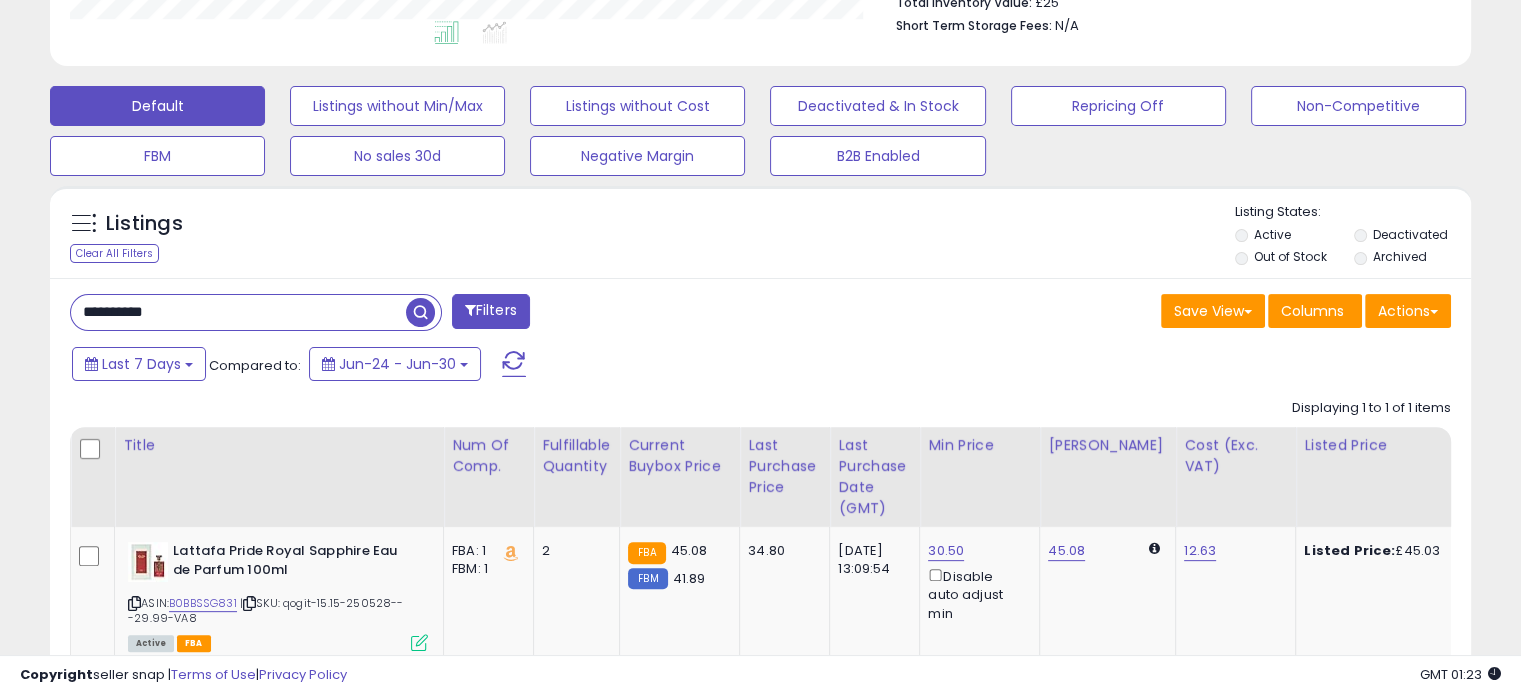 click on "**********" at bounding box center [238, 312] 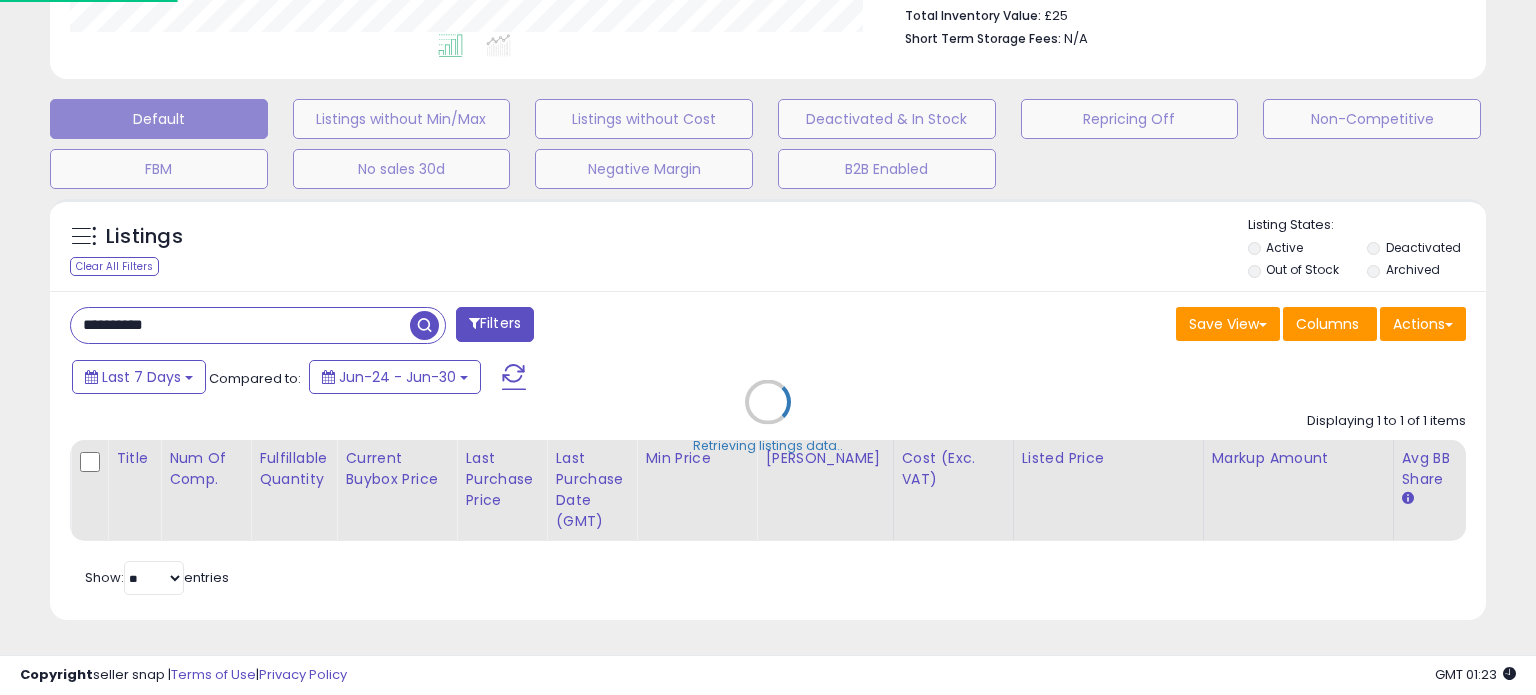 scroll, scrollTop: 999589, scrollLeft: 999168, axis: both 